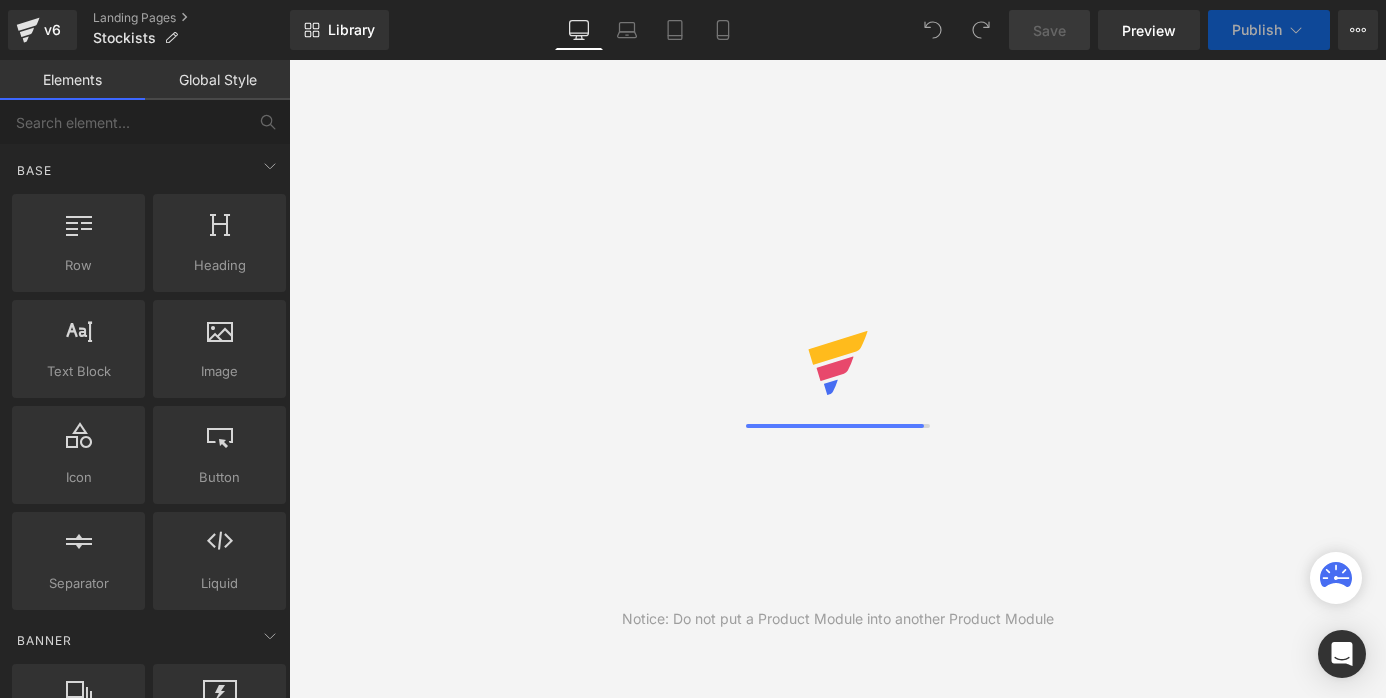 scroll, scrollTop: 0, scrollLeft: 0, axis: both 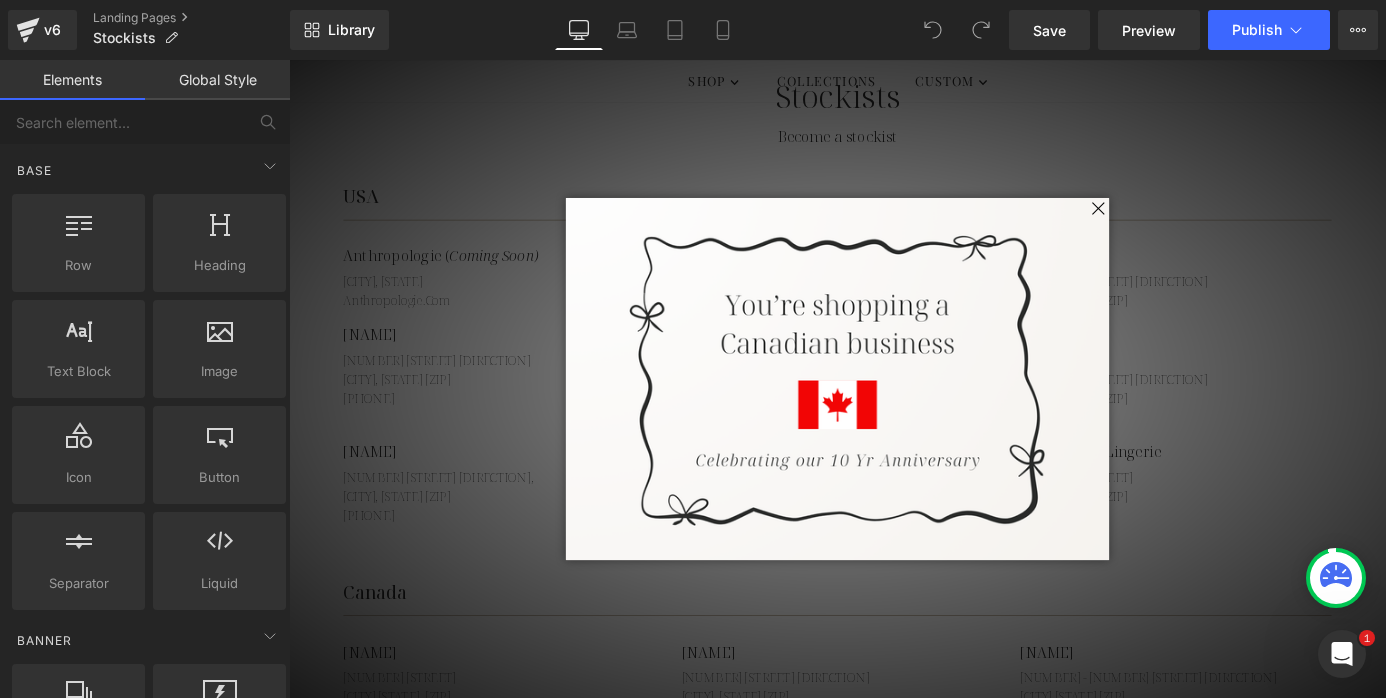 click at bounding box center (1181, 224) 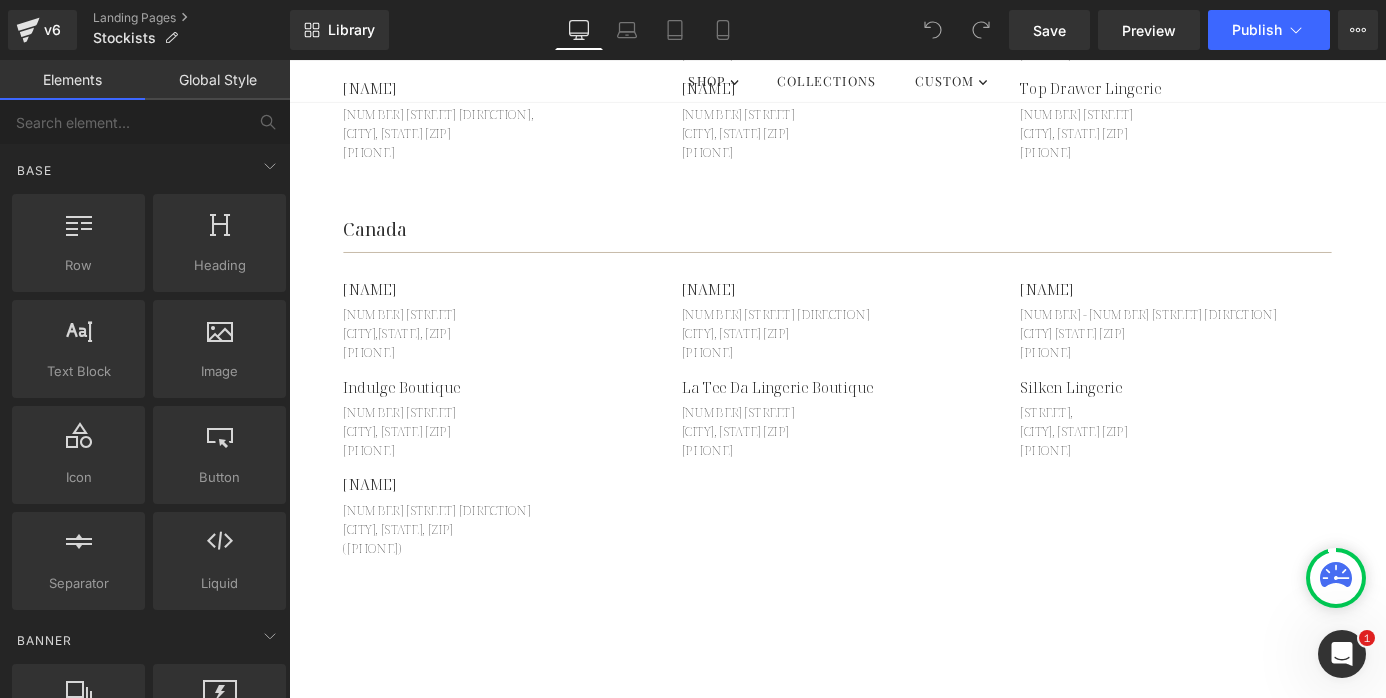 scroll, scrollTop: 675, scrollLeft: 0, axis: vertical 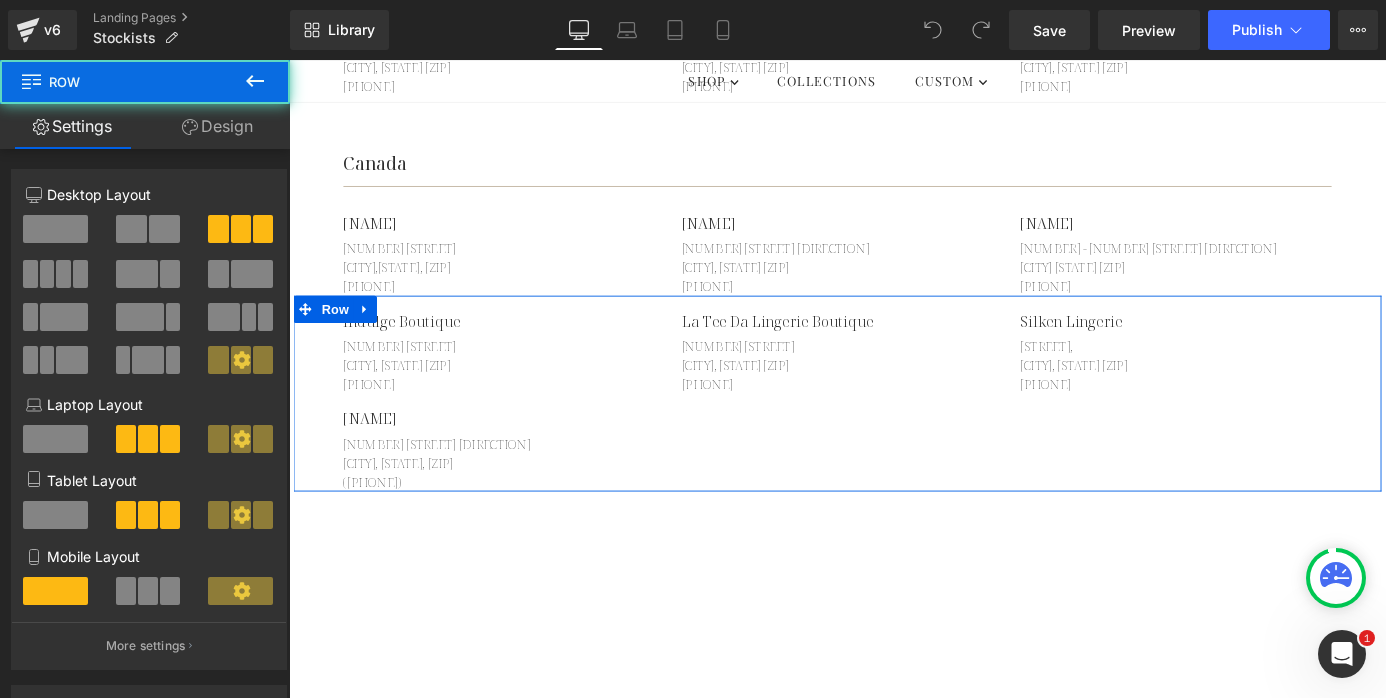 click on "[NUMBER] [STREET] [CITY], [STATE] [ZIP] [PHONE] Text Block [NAME] Text Block [STREET] [CITY], [STATE] [ZIP] ([PHONE]) Text Block [NAME] Text Block [NUMBER] [STREET] [CITY], [STATE] [ZIP] [PHONE] Text Block [NAME] Text Block [STREET] [CITY], [STATE] [ZIP] [PHONE] Text Block [NAME] Text Block [STREET] [CITY], [STATE] [ZIP] [PHONE] Text Block" at bounding box center (894, 428) 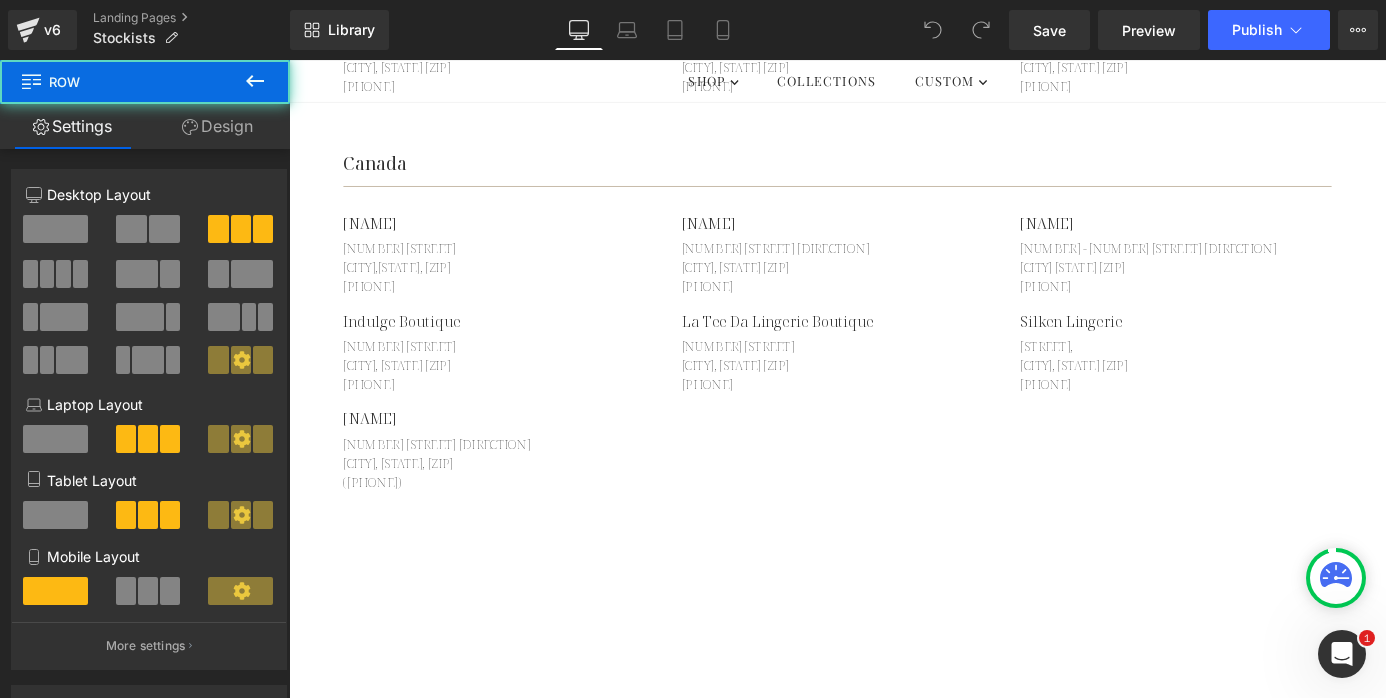 click on "[CITY], [STATE] [ZIP] [PHONE] Text Block [NAME] Text Block [STREET] [CITY], [STATE] [ZIP] [PHONE] Text Block [NAME] Text Block [STREET] [CITY], [STATE] [ZIP] [PHONE] Text Block [NAME] Text Block [STREET] [CITY], [STATE] [ZIP] [PHONE] Text Block [NAME] Text Block [STREET] [CITY], [STATE] [ZIP] [PHONE] Text Block [NAME] Text Block [STREET] [CITY], [STATE] [ZIP] [PHONE] Text Block" at bounding box center [894, 288] 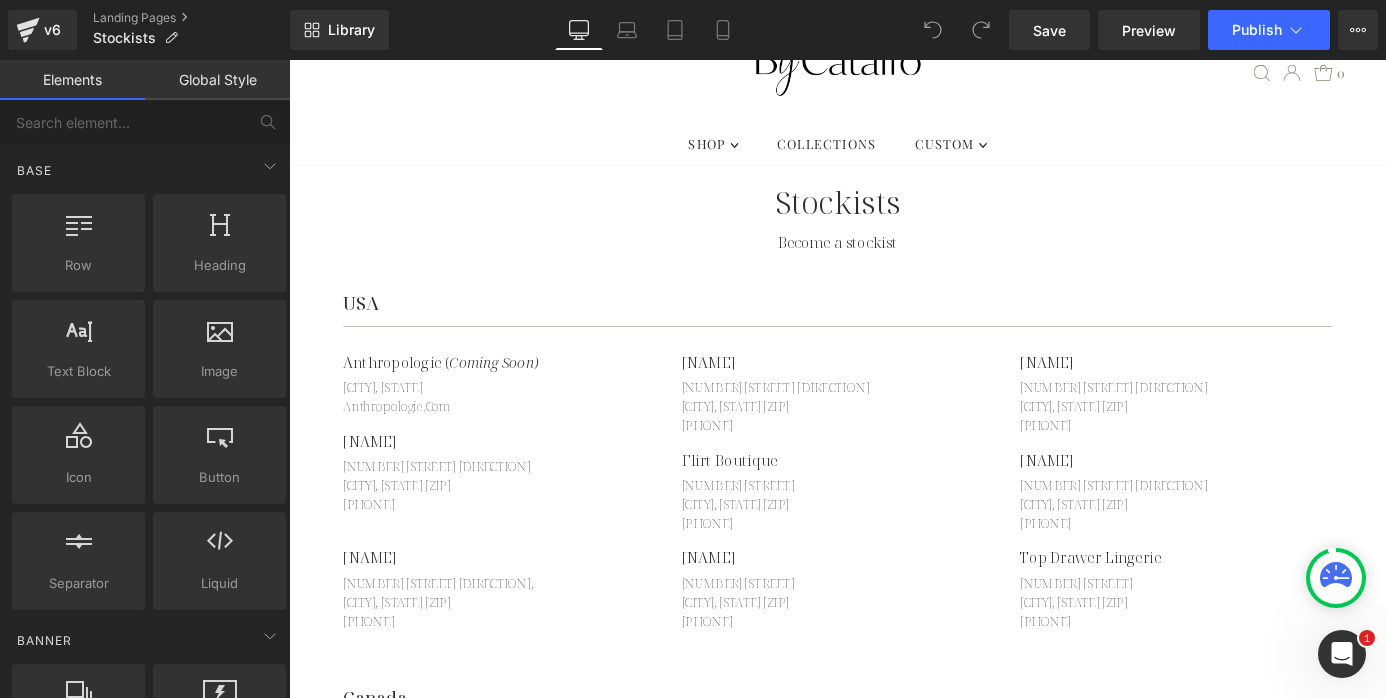 scroll, scrollTop: 14, scrollLeft: 0, axis: vertical 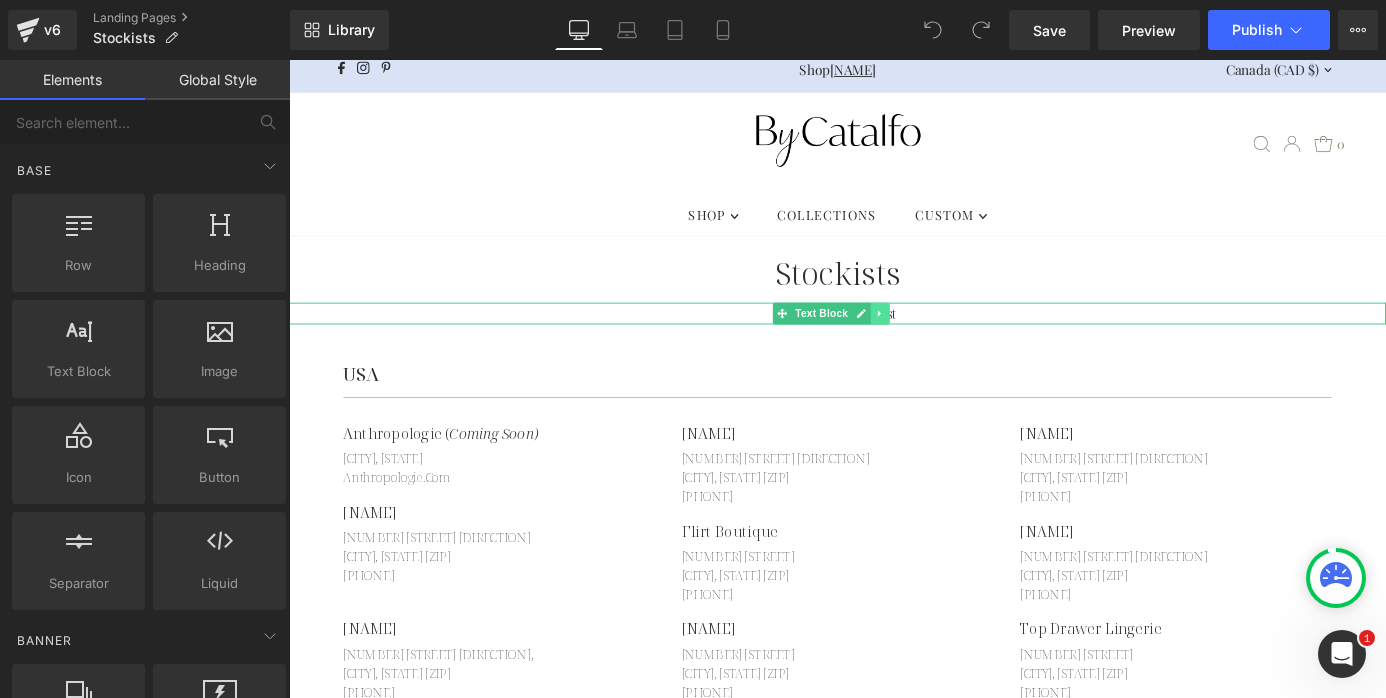 click at bounding box center (940, 340) 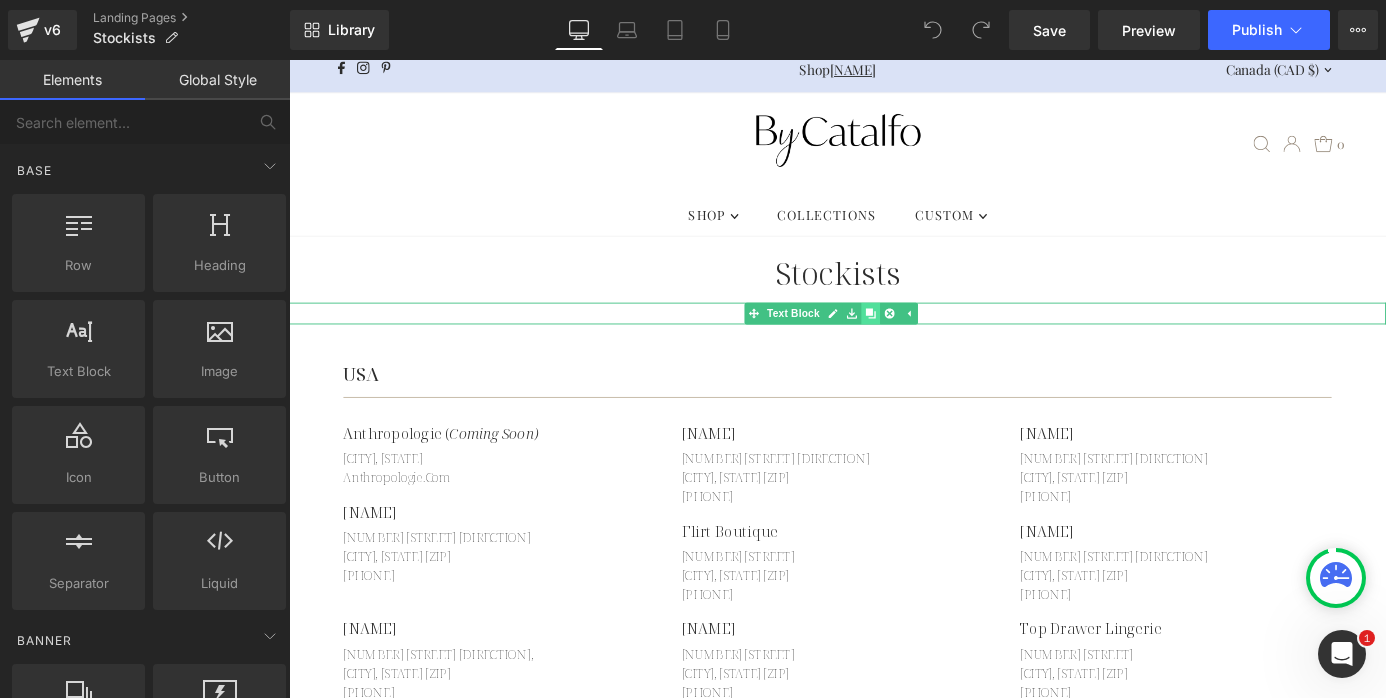 click 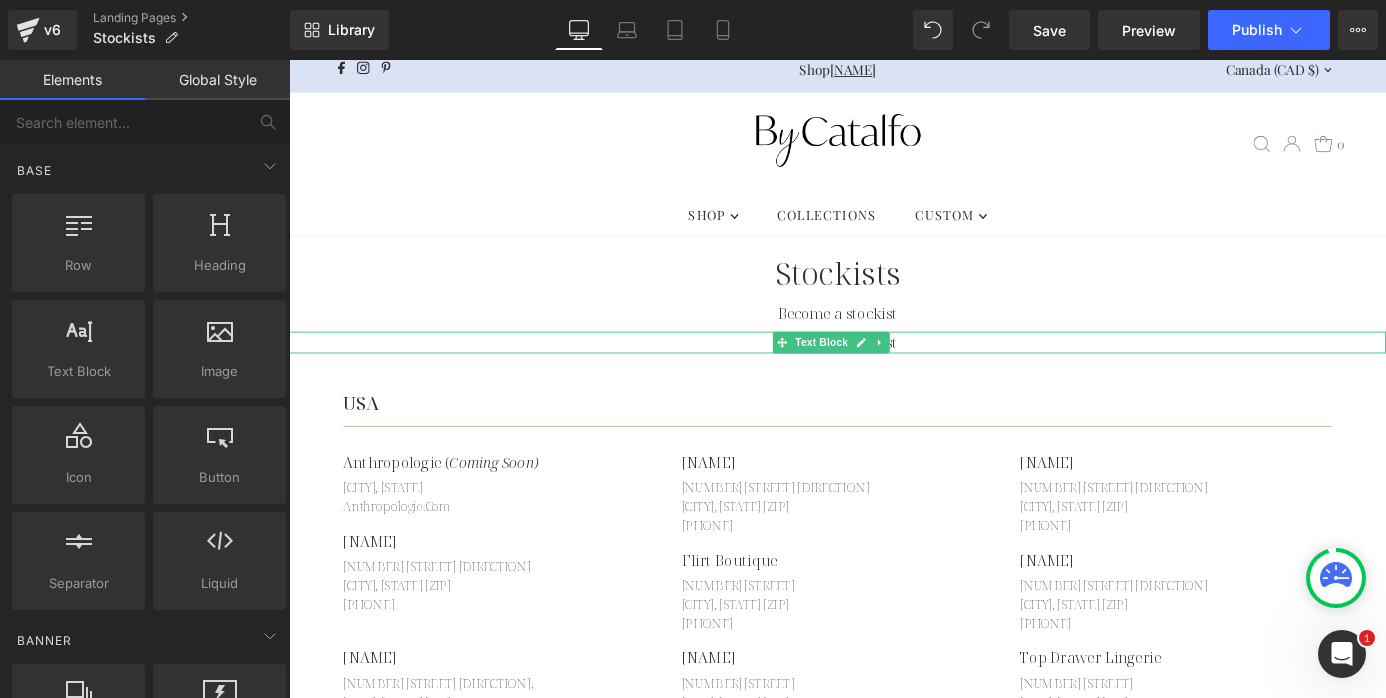 click on "Become a stockist" at bounding box center [894, 372] 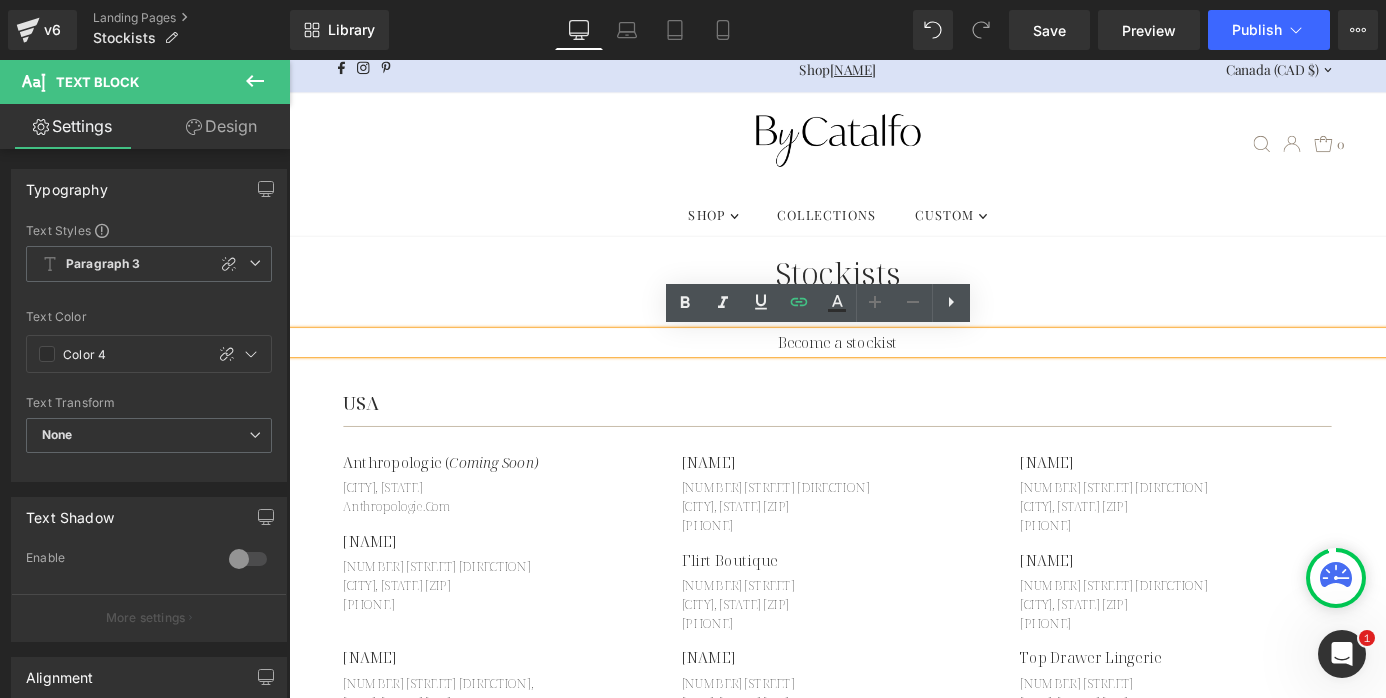 click on "Become a stockist" at bounding box center [894, 372] 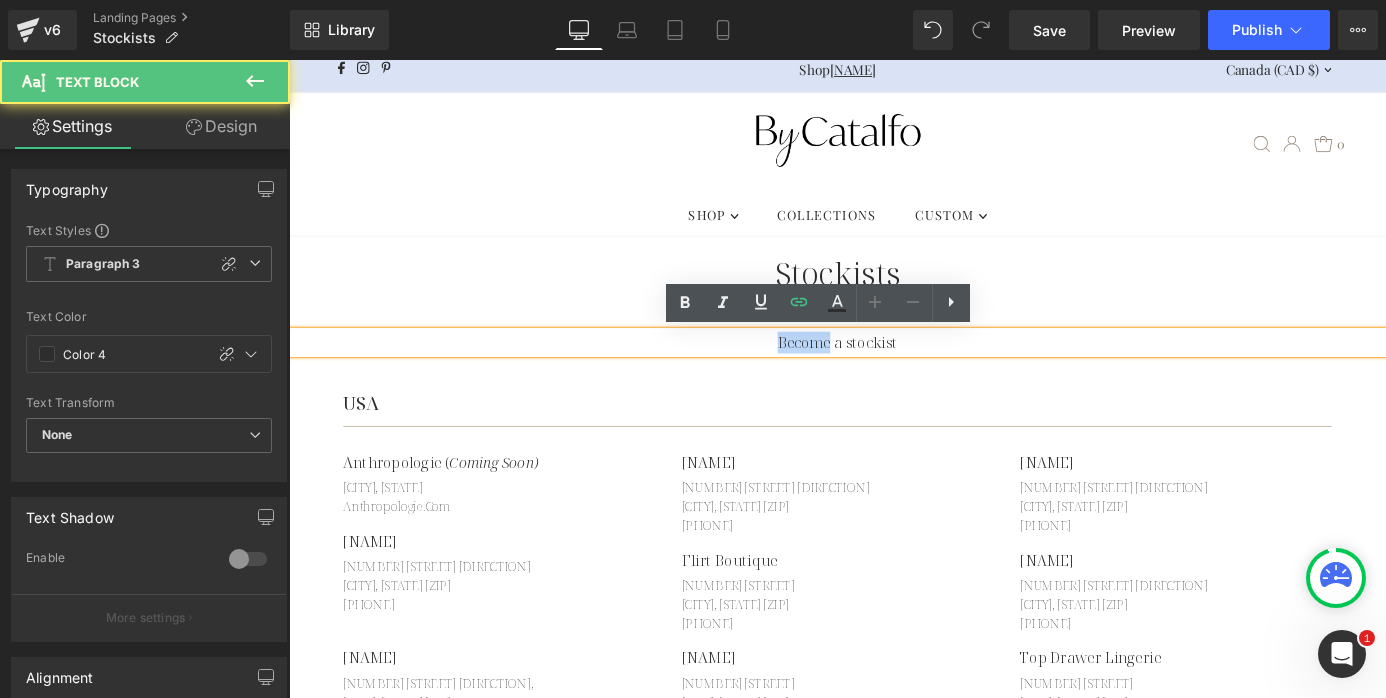 click on "Become a stockist" at bounding box center (894, 372) 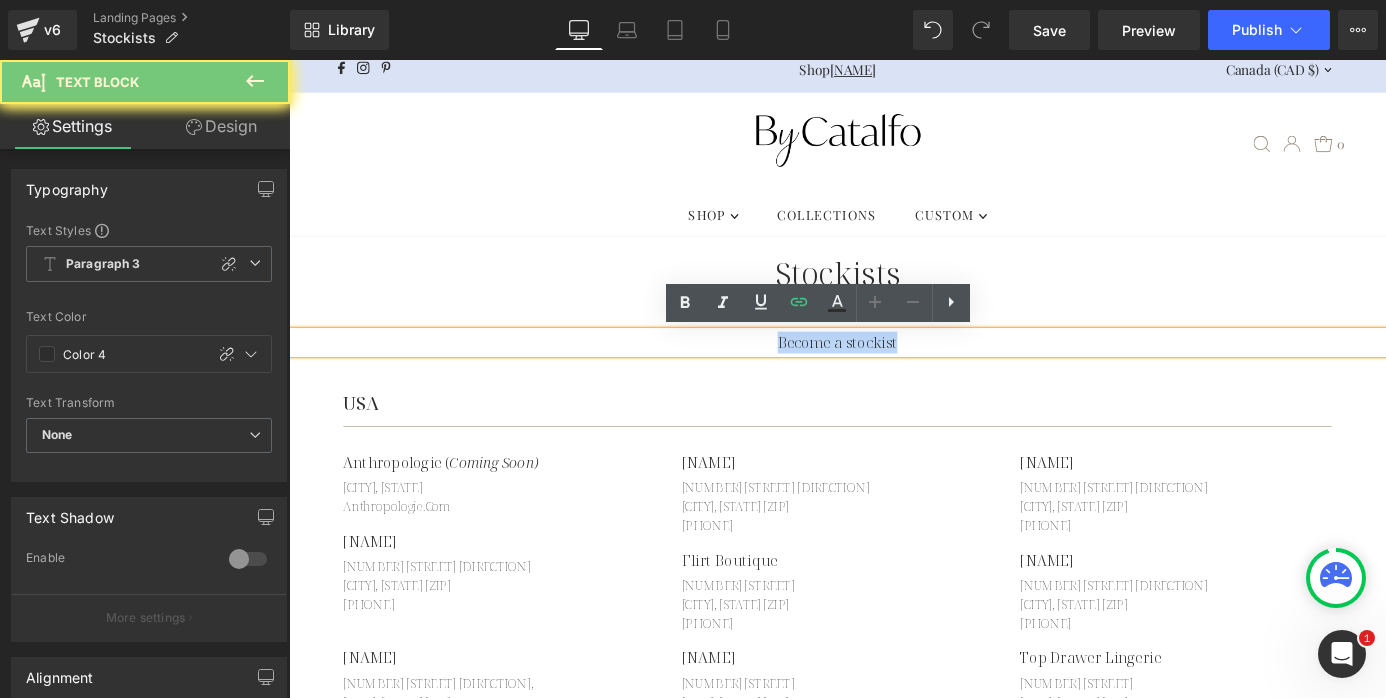 click on "Become a stockist" at bounding box center (894, 372) 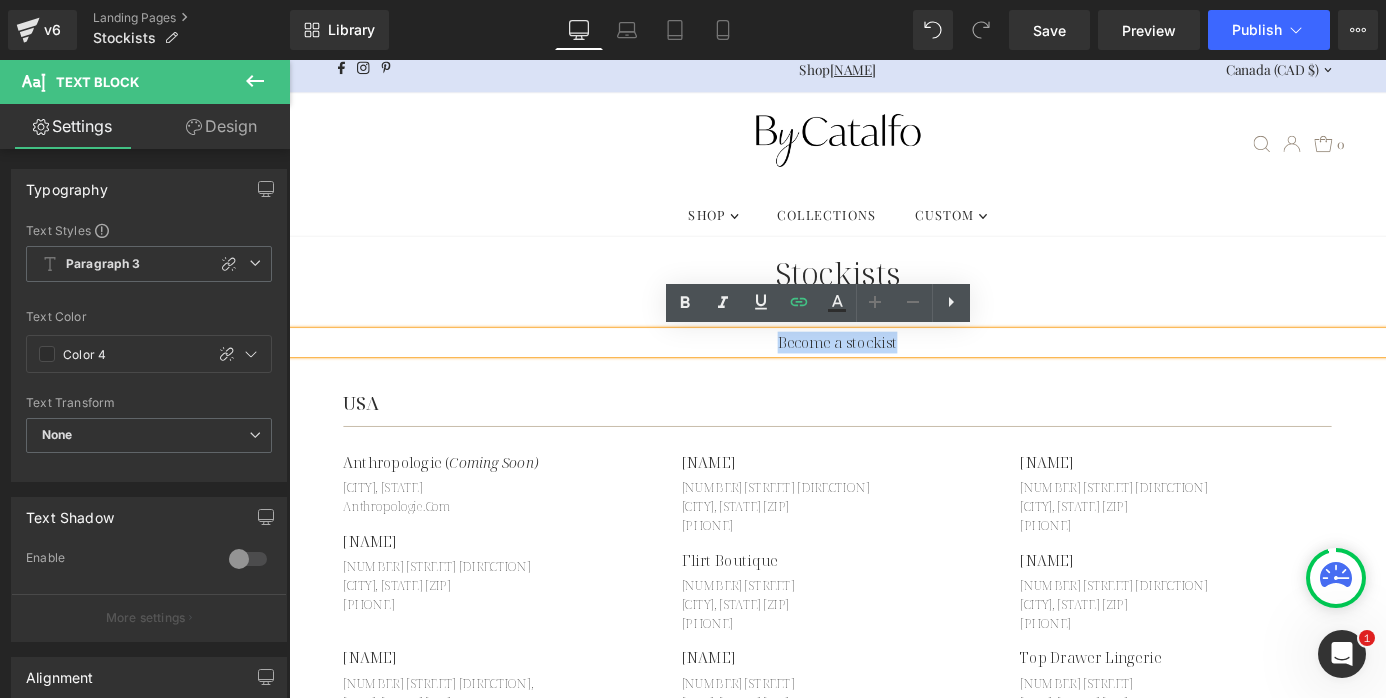 type 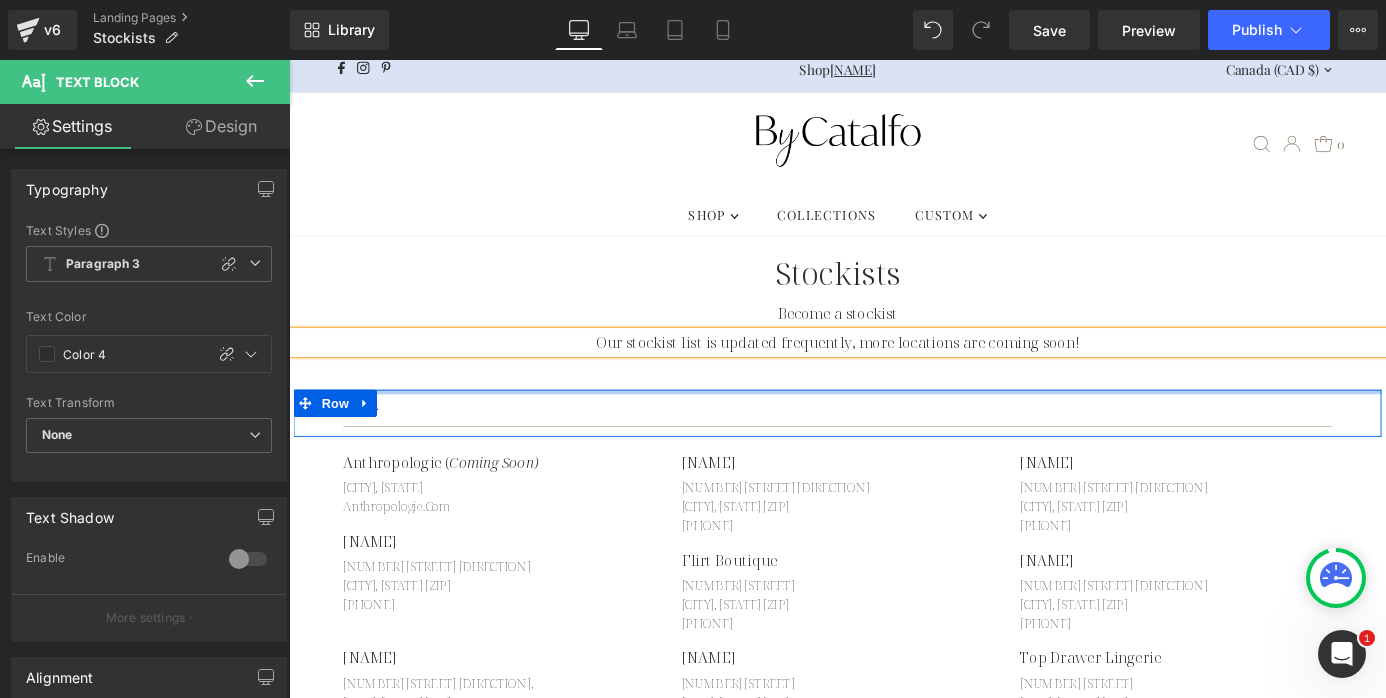 click at bounding box center [894, 426] 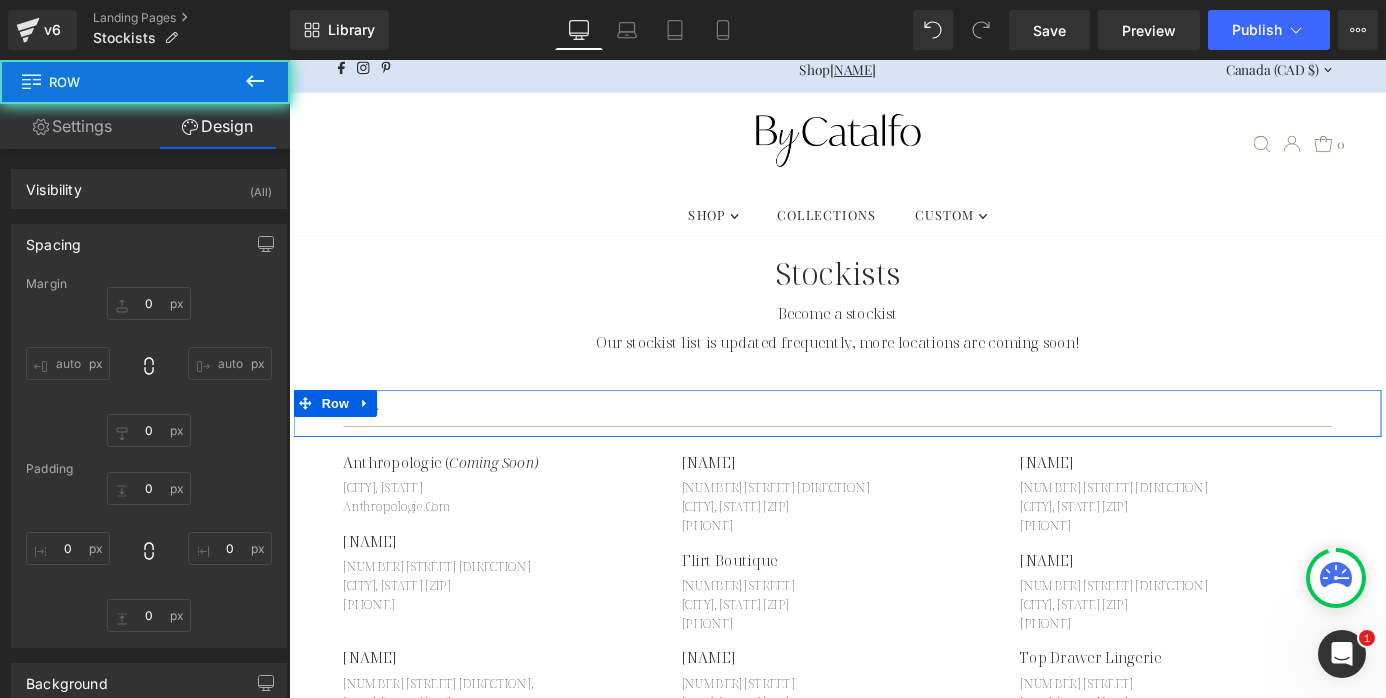 type on "M" 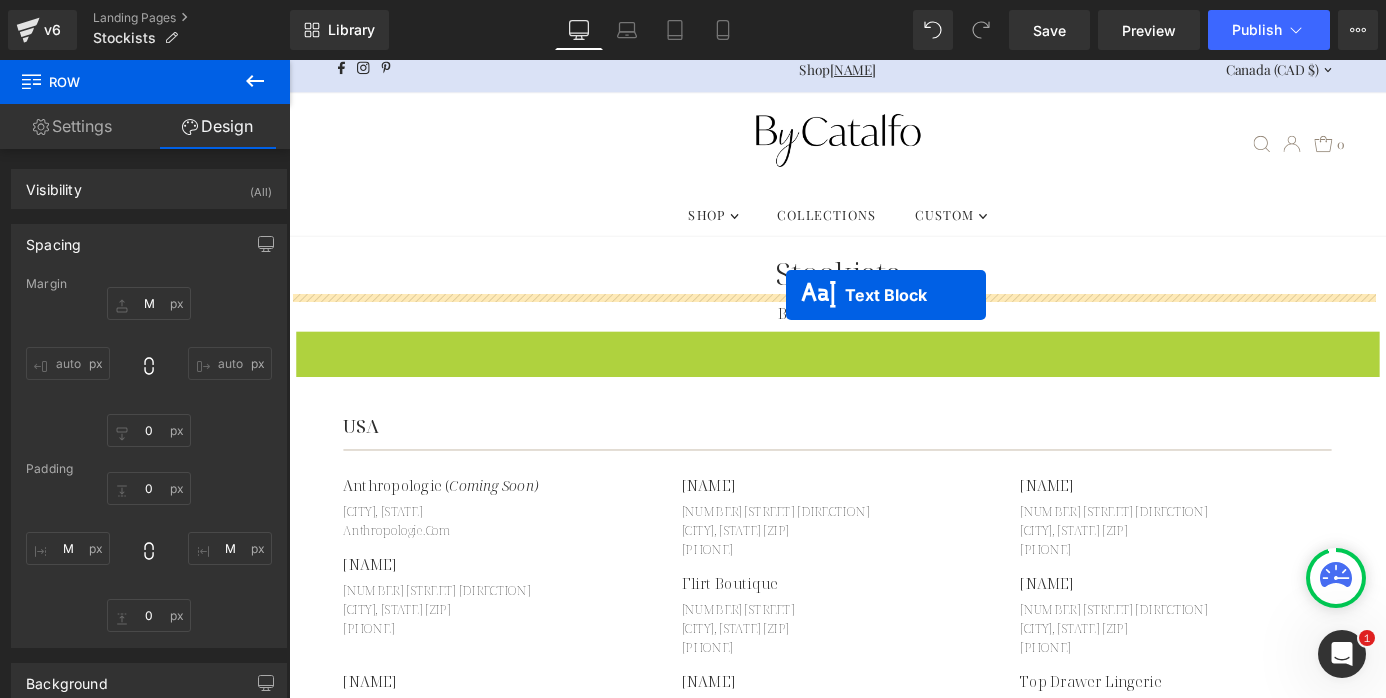 drag, startPoint x: 837, startPoint y: 374, endPoint x: 837, endPoint y: 319, distance: 55 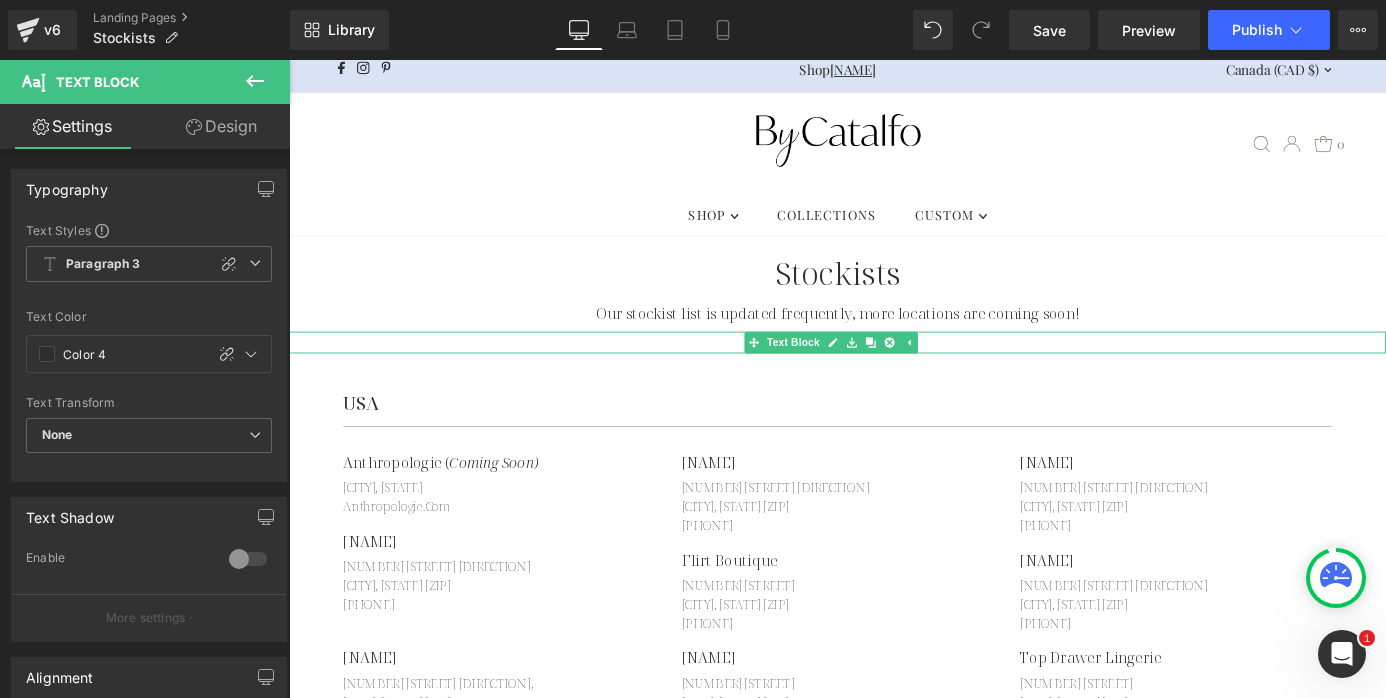 click on "Become a stockist" at bounding box center [894, 372] 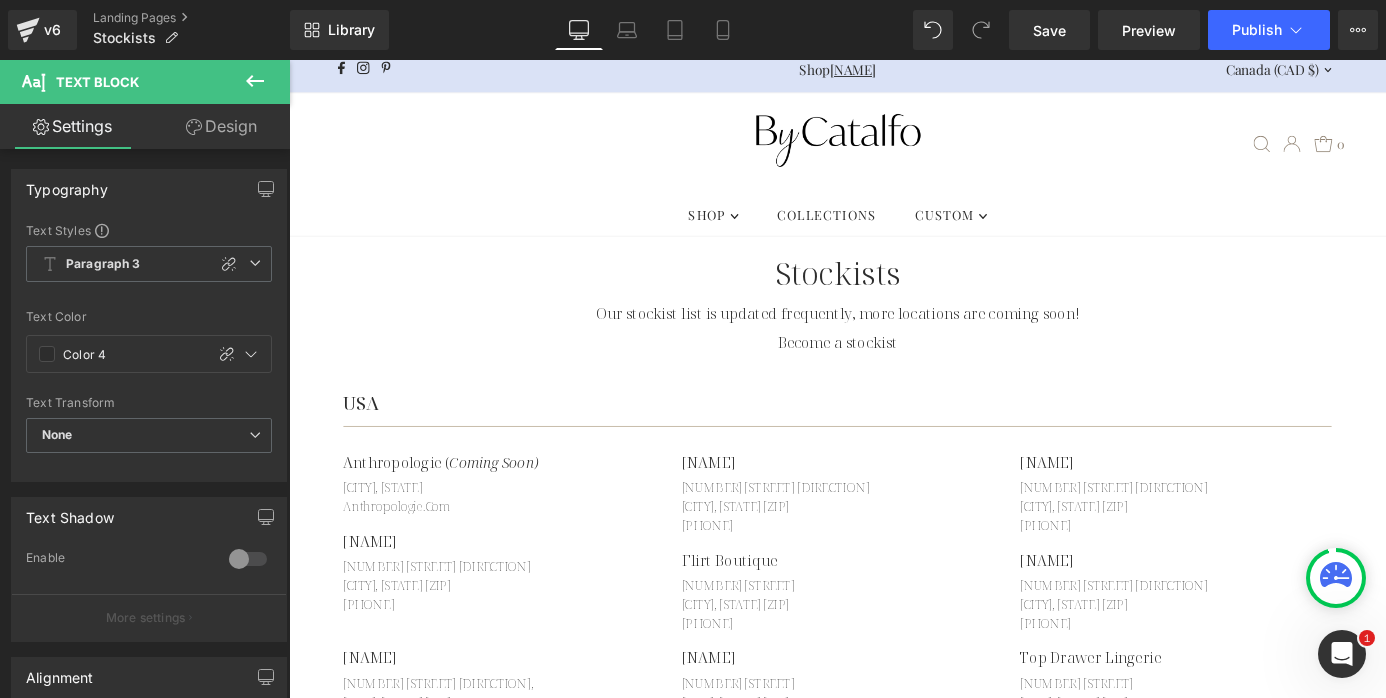 click on "Design" at bounding box center (221, 126) 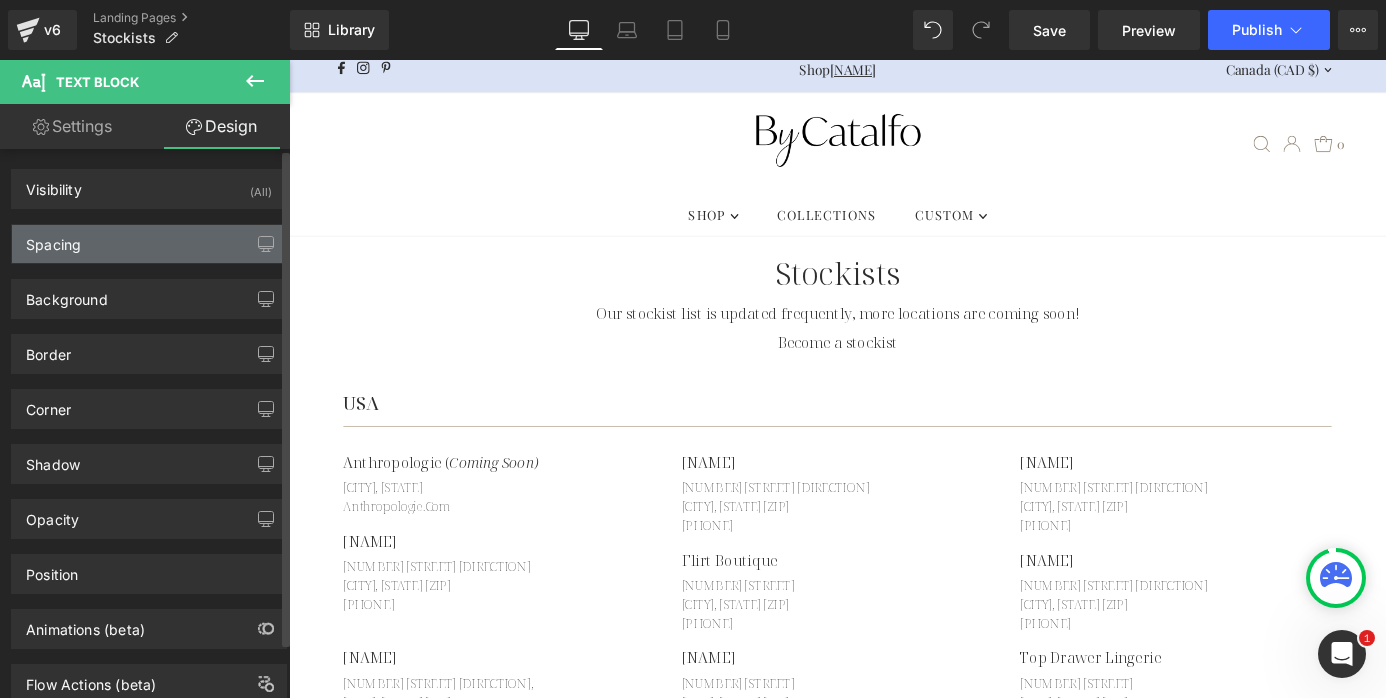 click on "Spacing" at bounding box center [149, 244] 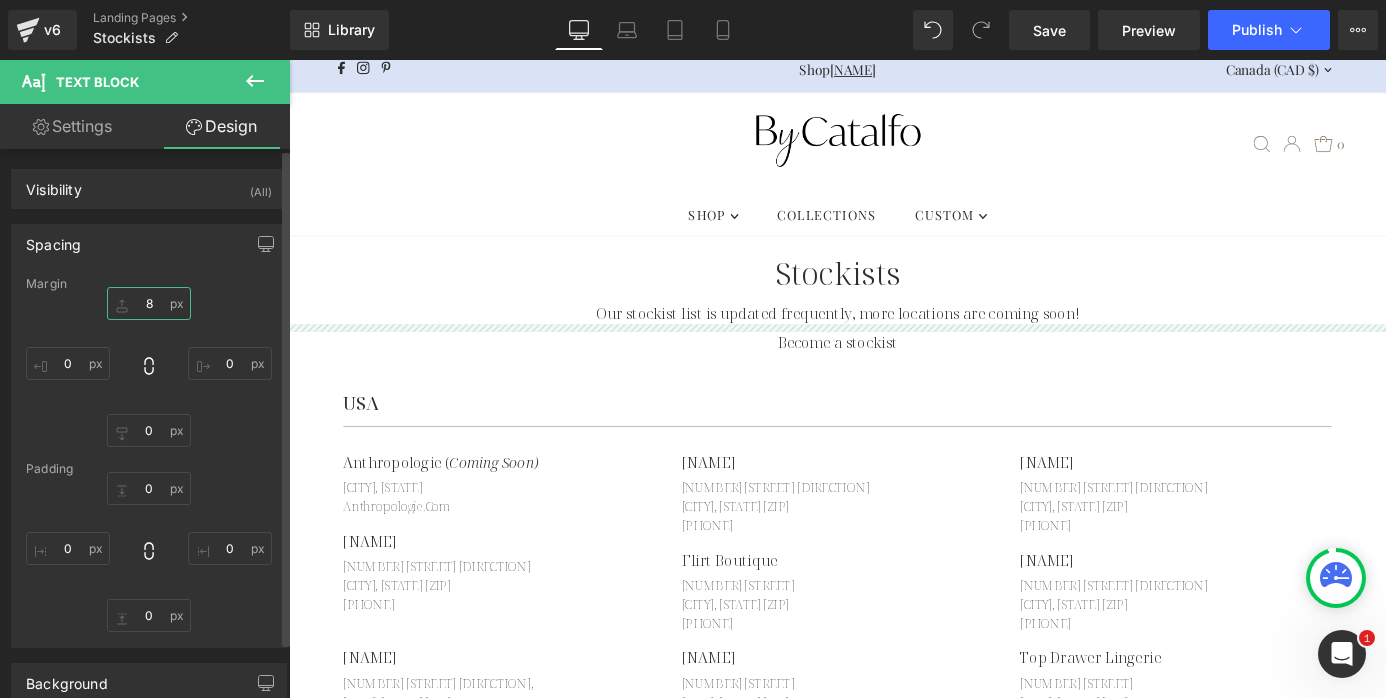 click on "8" at bounding box center [149, 303] 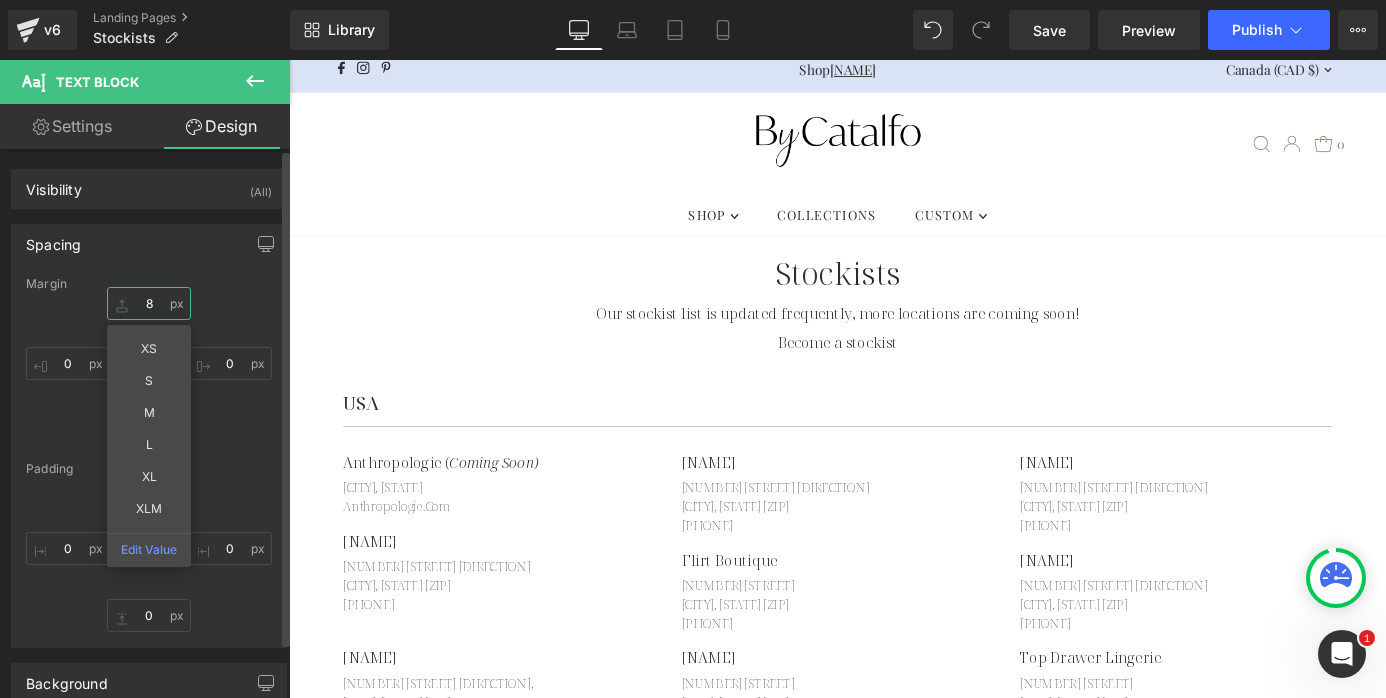 click on "8" at bounding box center (149, 303) 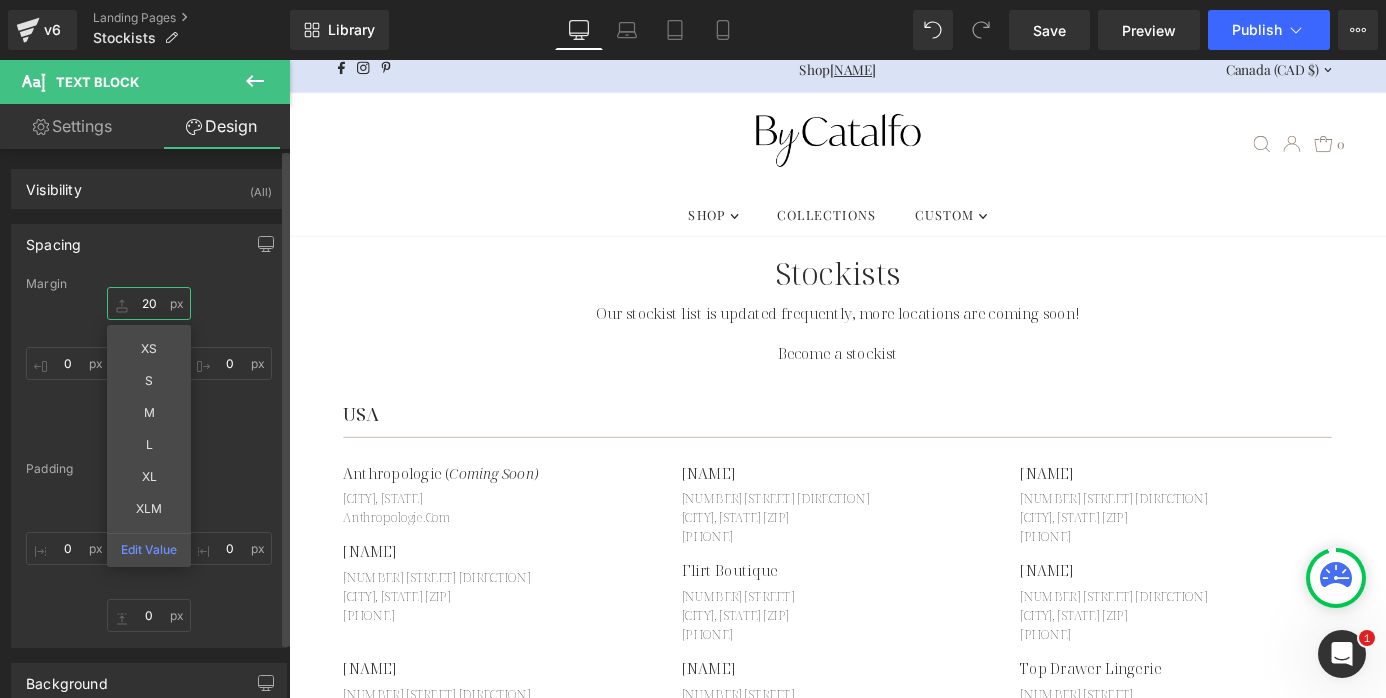 type on "2" 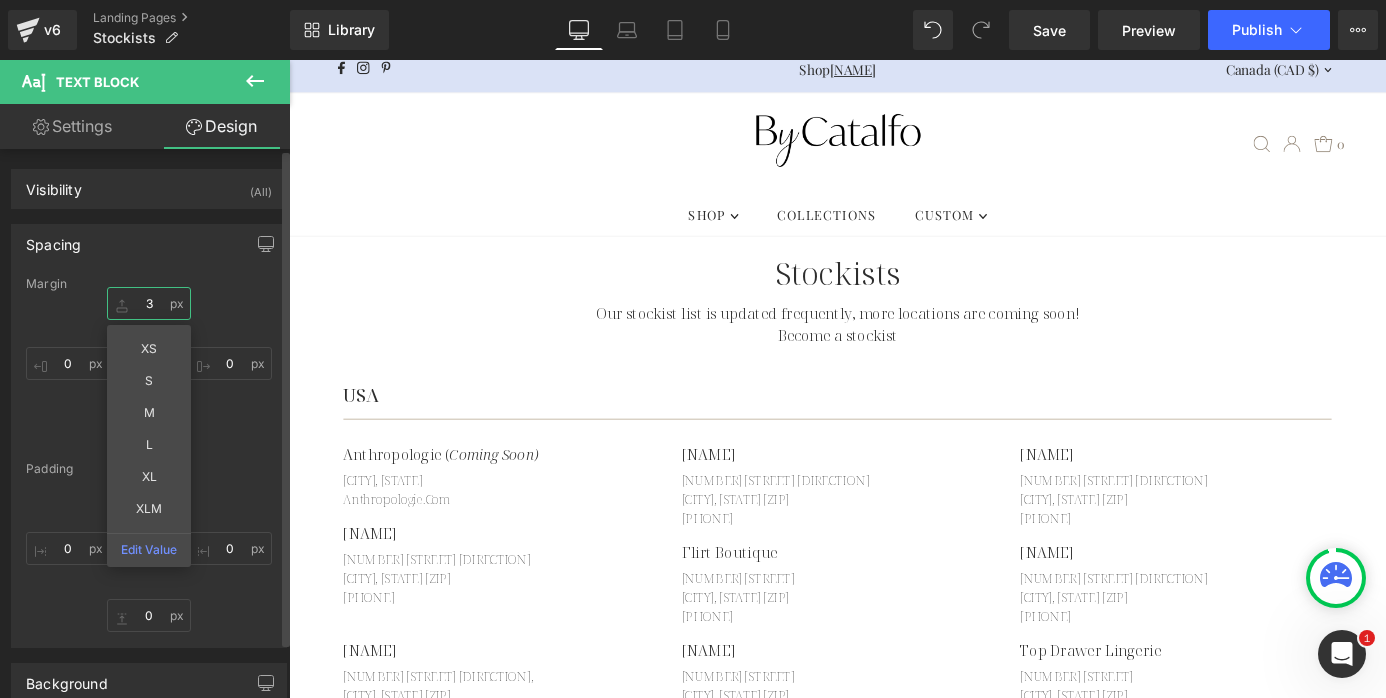 type on "30" 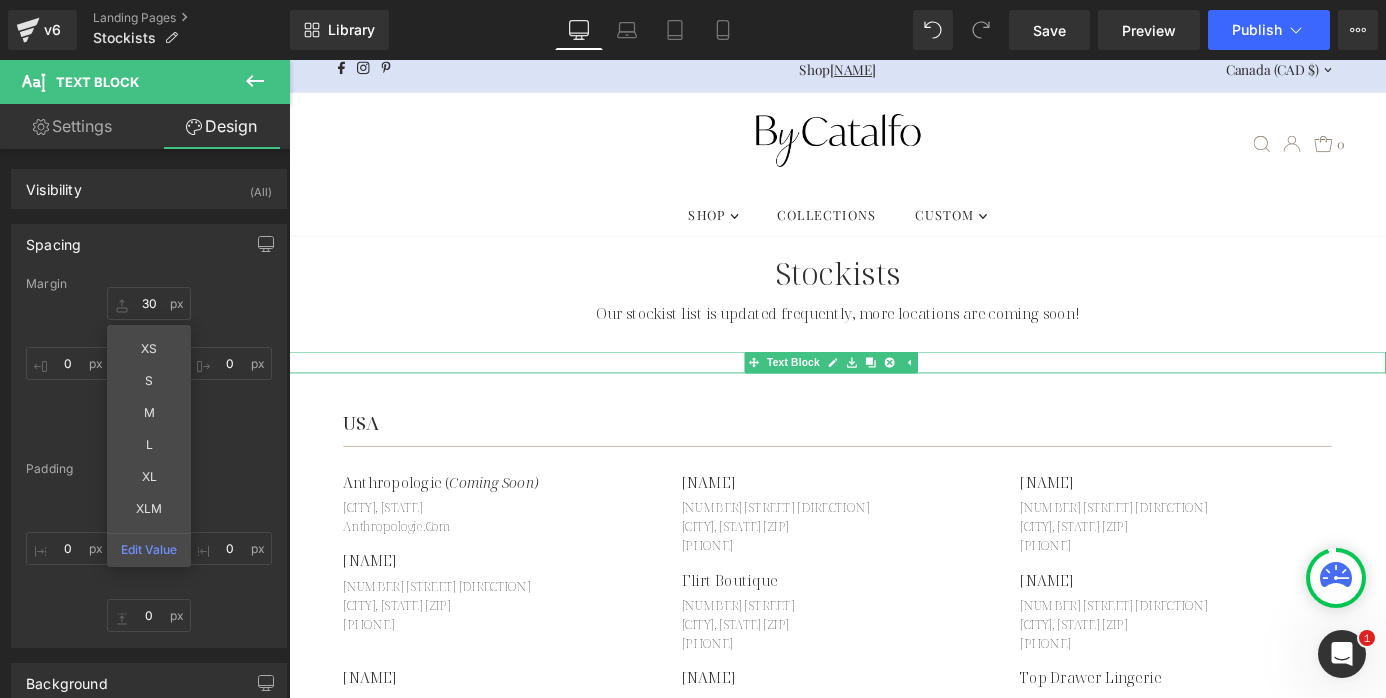 click on "Become a stockist" at bounding box center (894, 394) 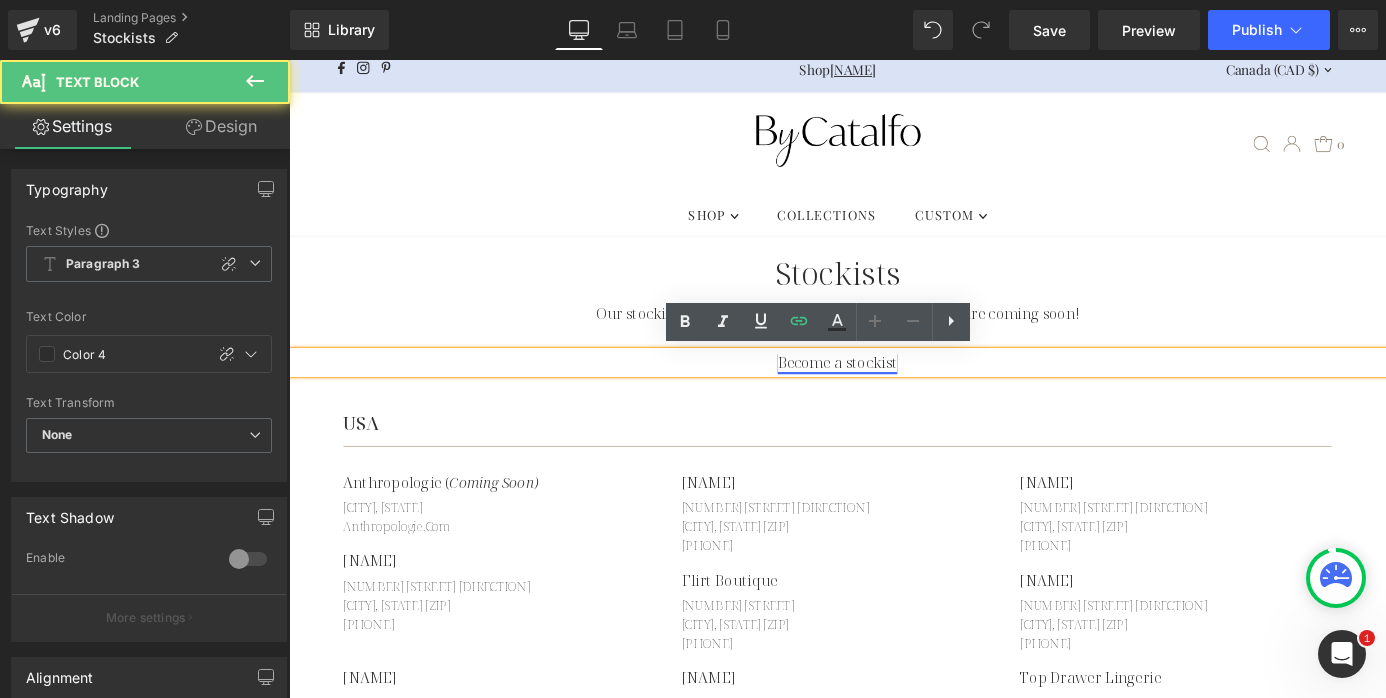 click on "Become a stockist" at bounding box center (894, 394) 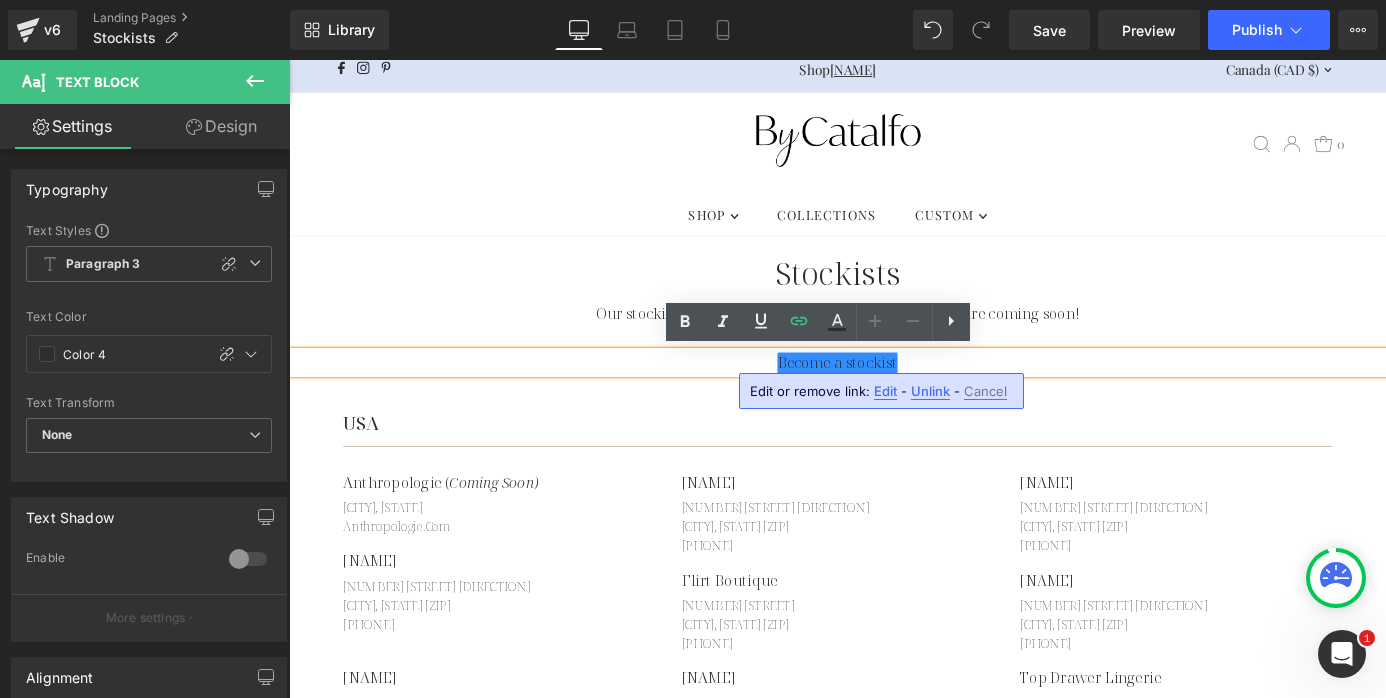 click on "Become a stockist" at bounding box center (894, 394) 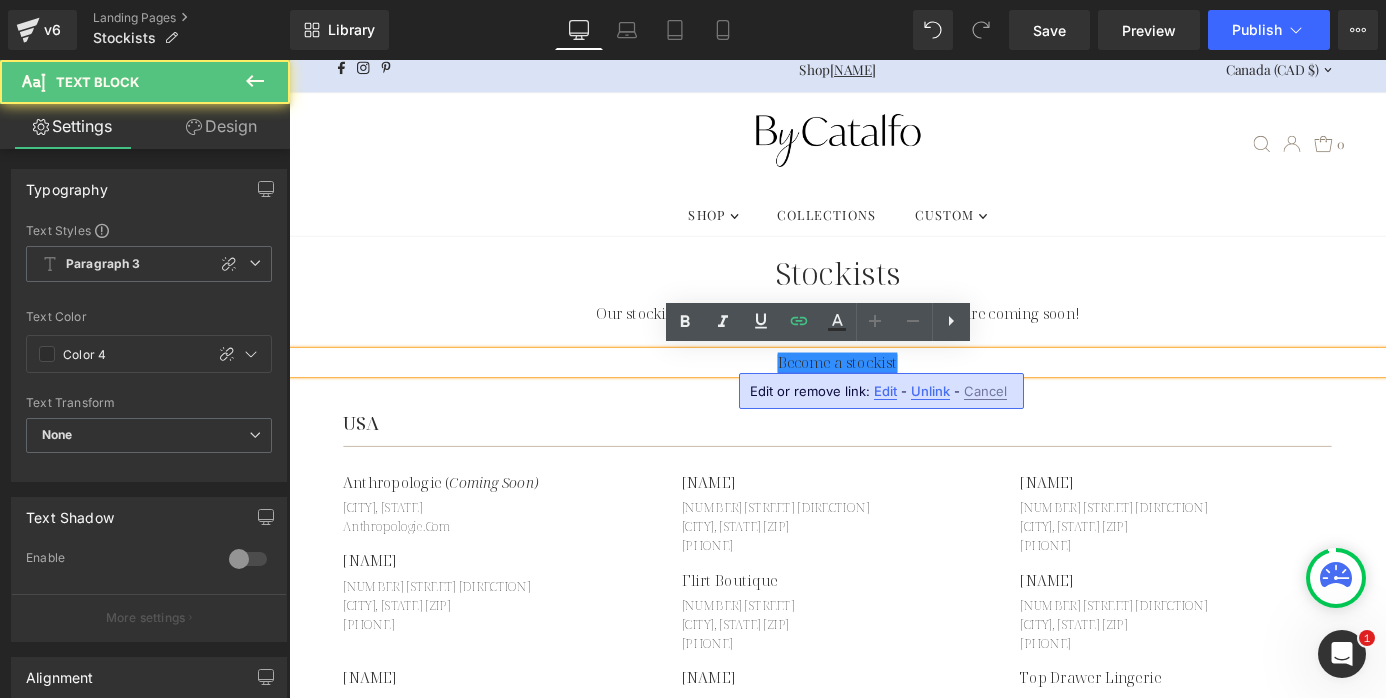 type 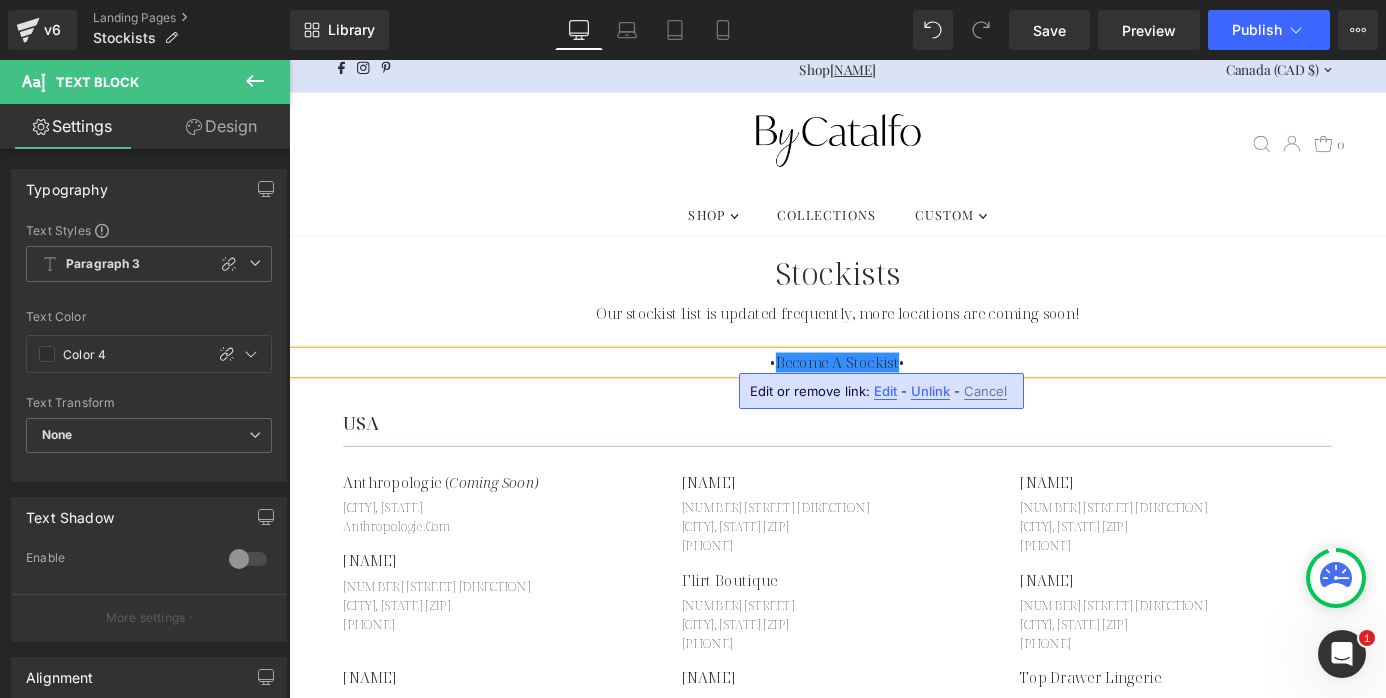 click on "Stockists" at bounding box center (894, 295) 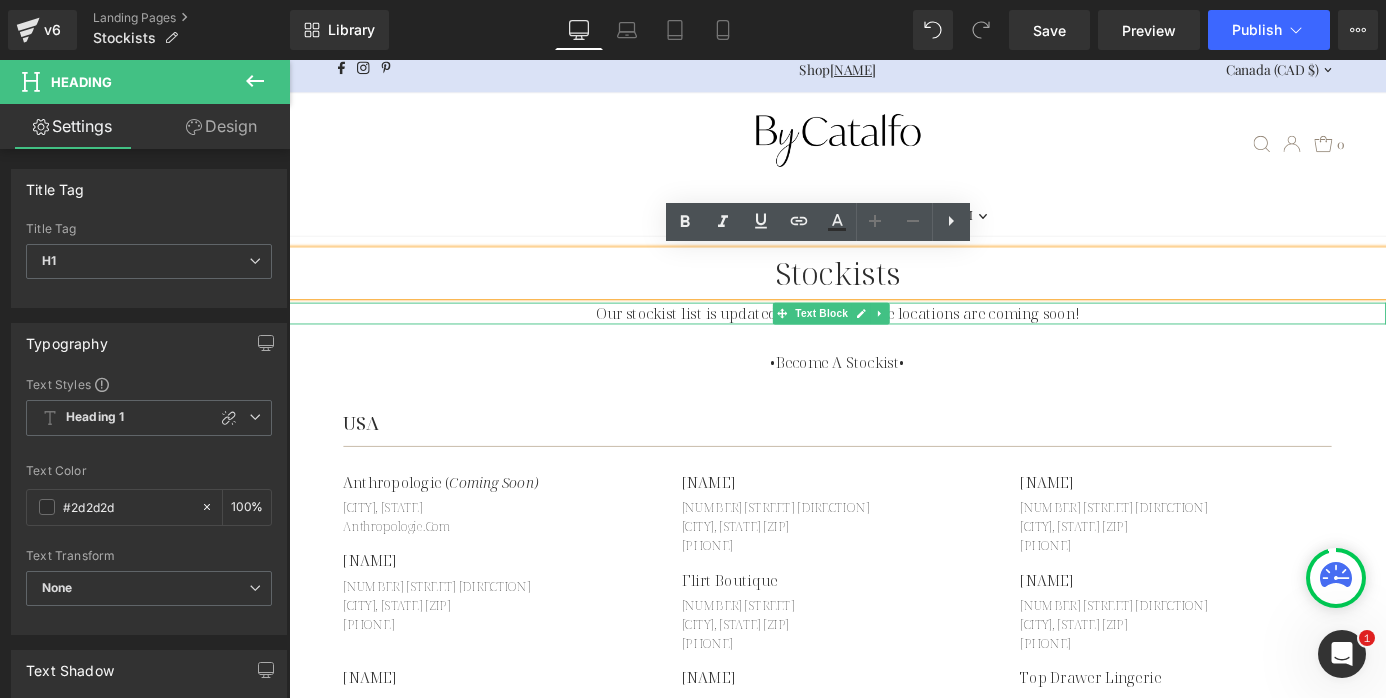 click on "Our stockist list is updated frequently, more locations are coming soon!" at bounding box center [894, 340] 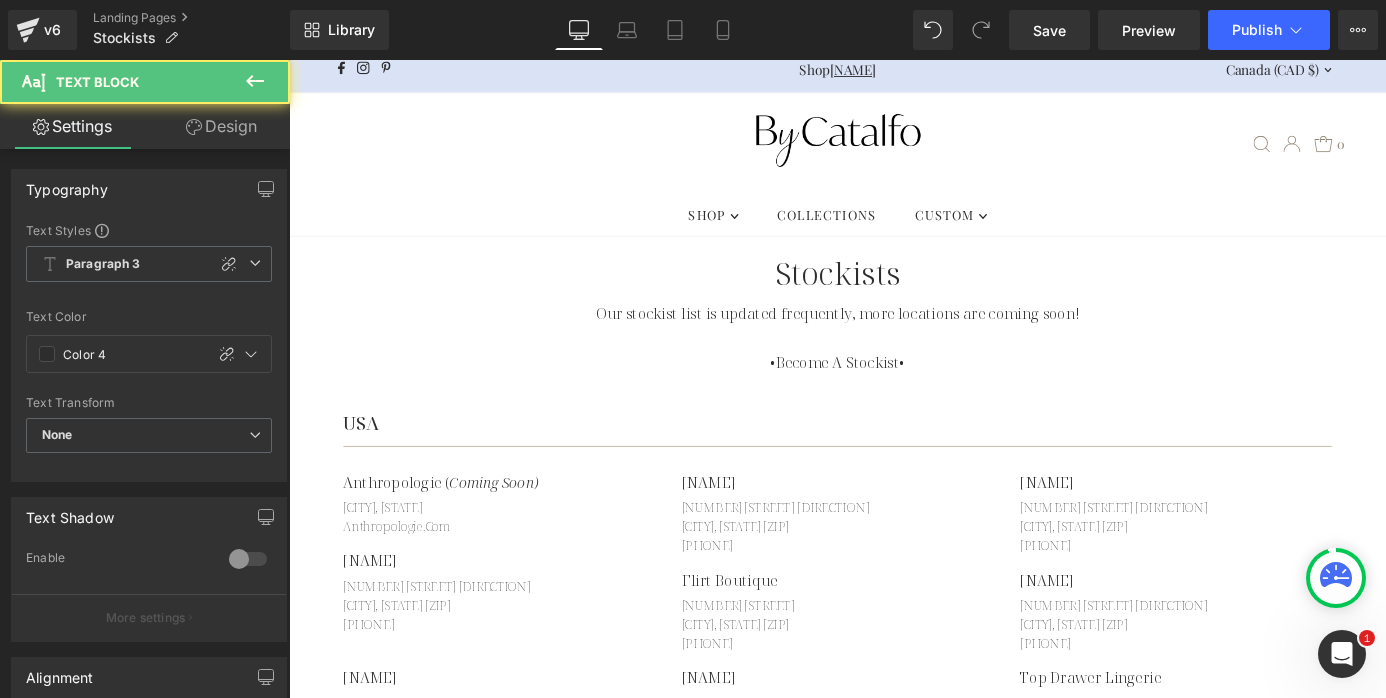 click on "Design" at bounding box center (221, 126) 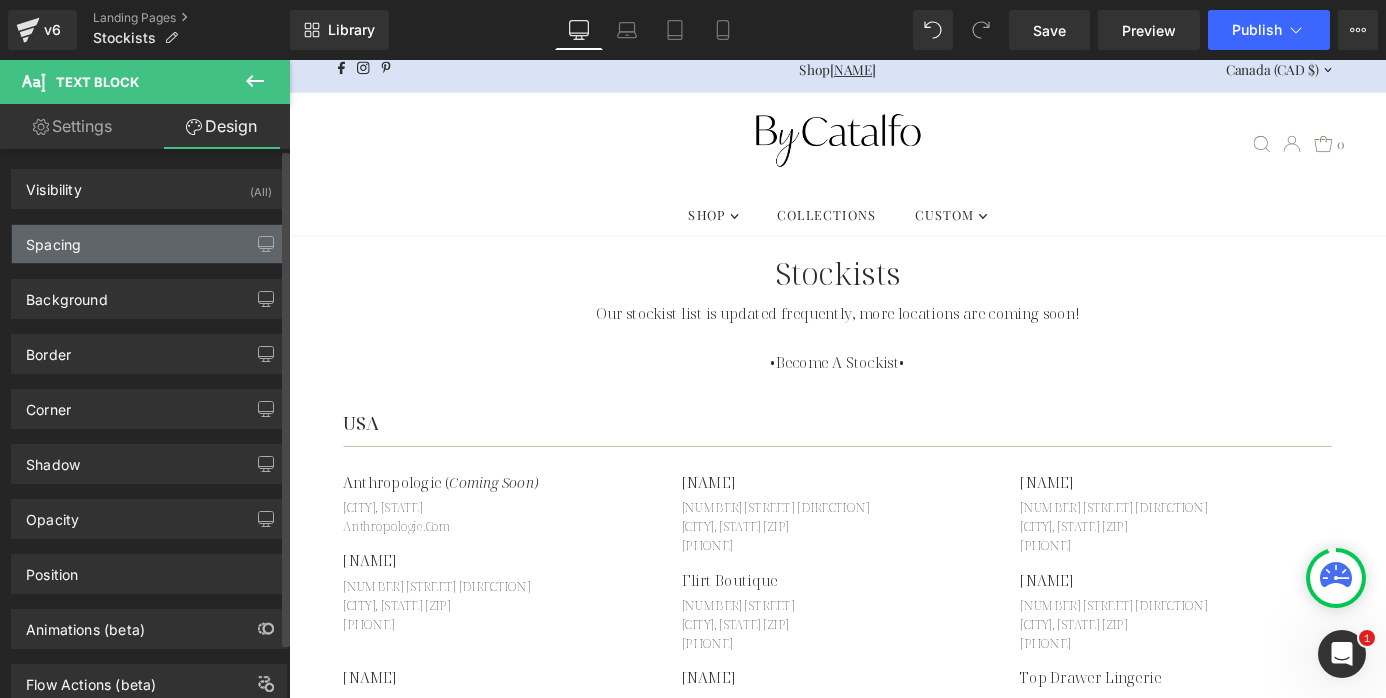 type on "8" 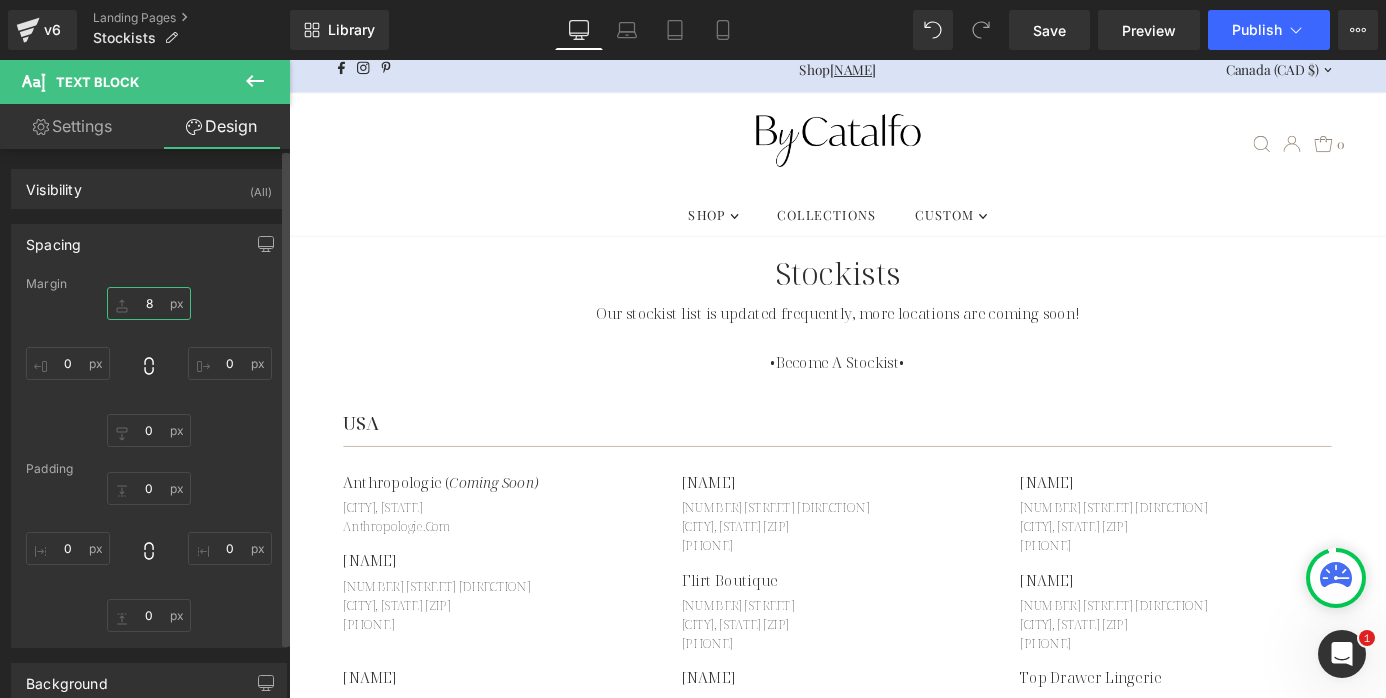 click on "8" at bounding box center [149, 303] 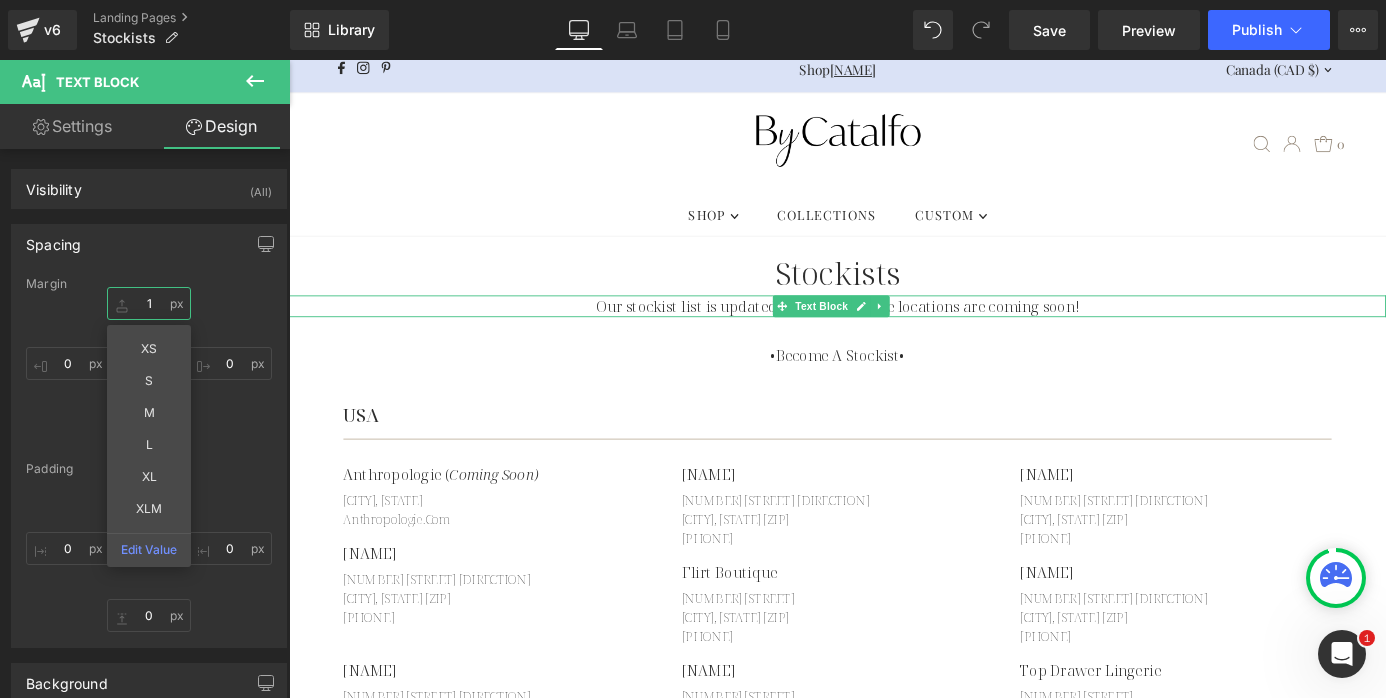 type on "12" 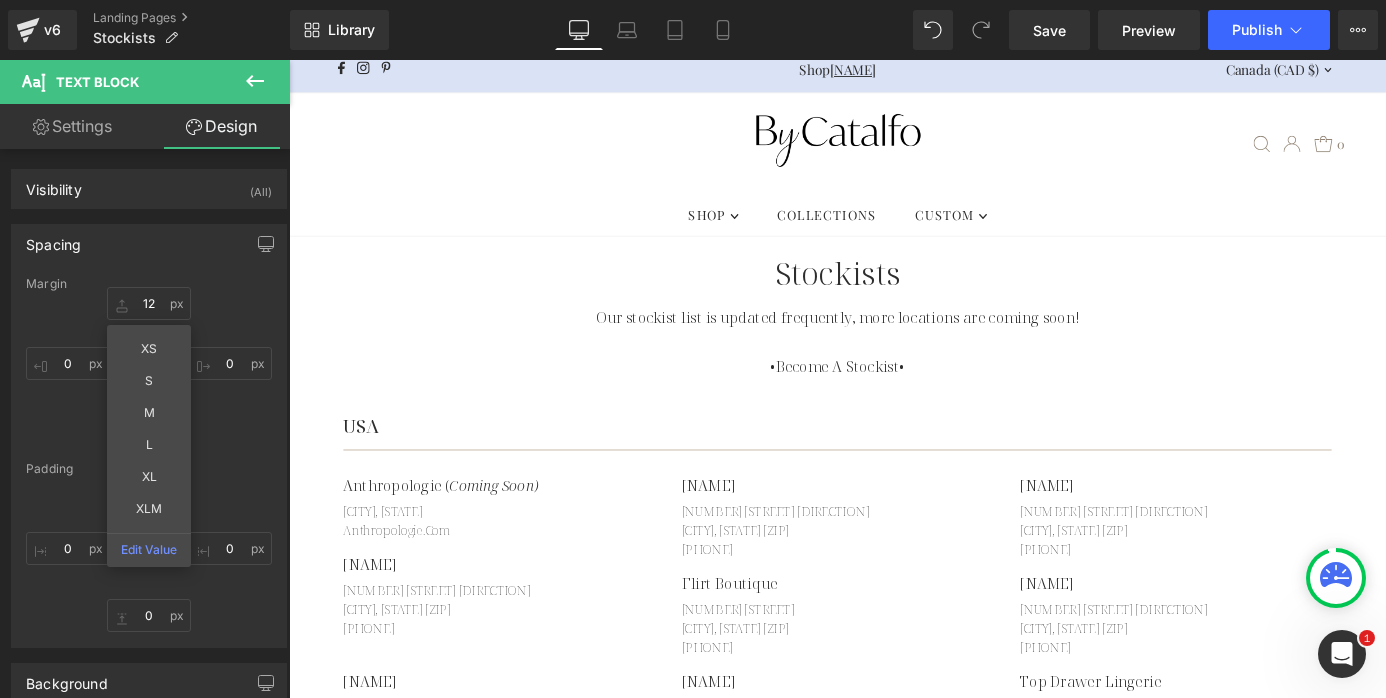 click on "Stockists" at bounding box center [894, 295] 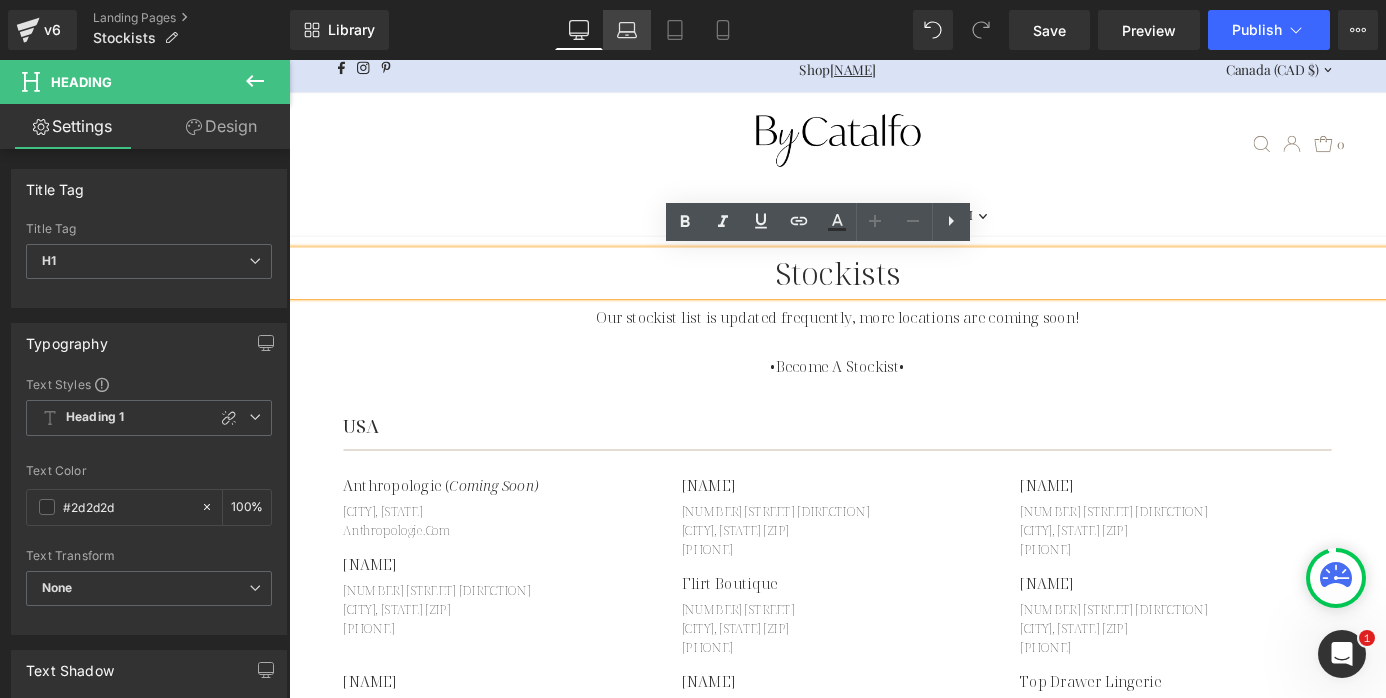 click 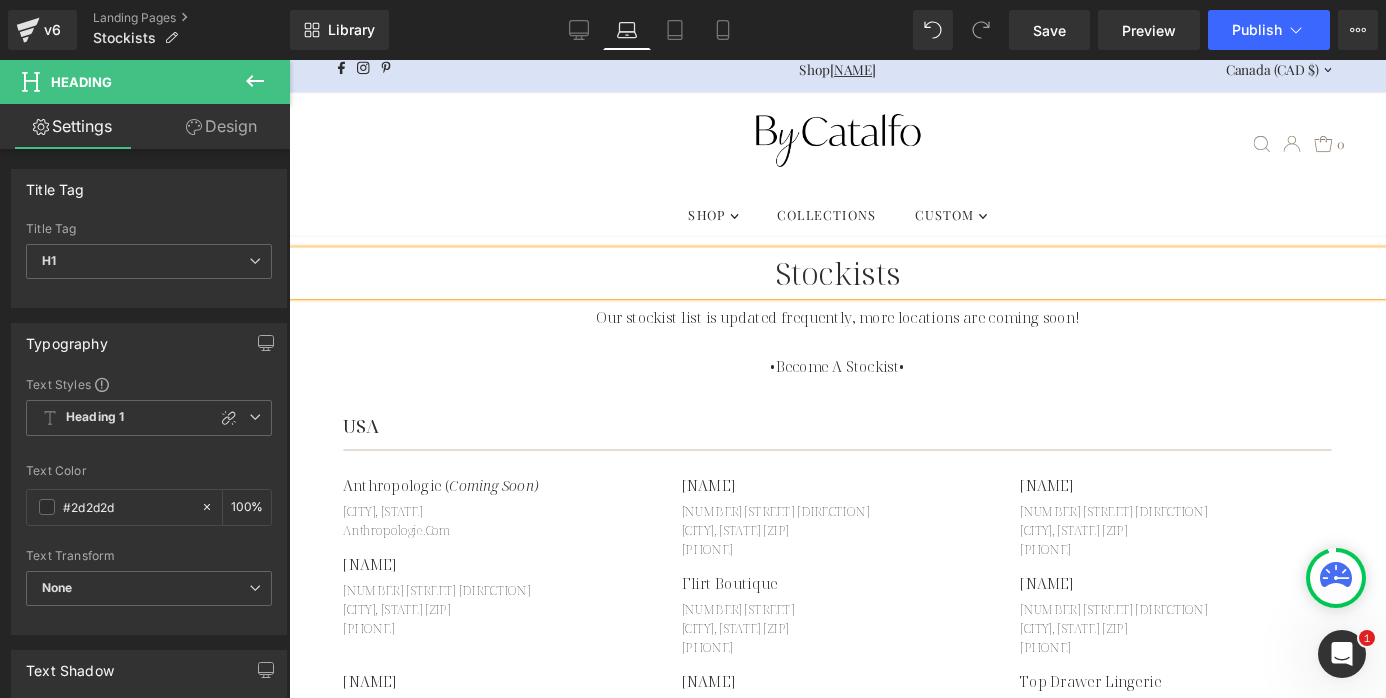 type on "100" 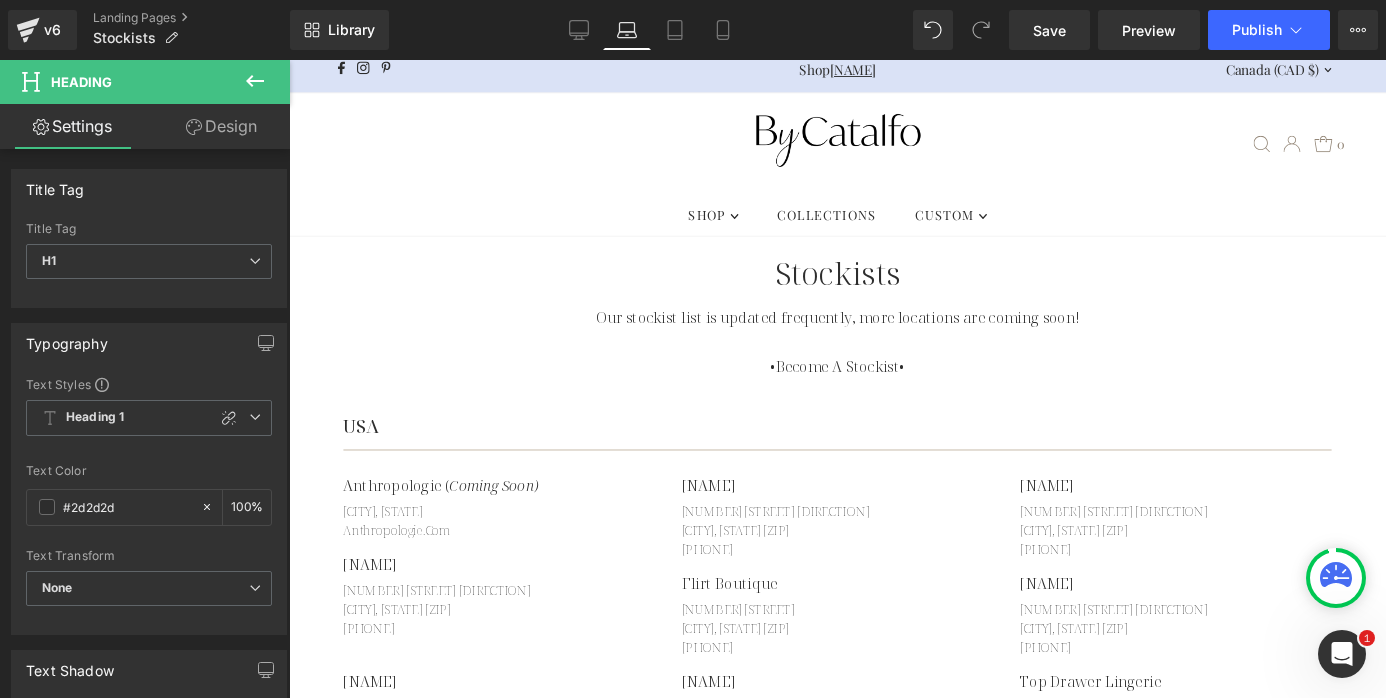 scroll, scrollTop: 7, scrollLeft: 0, axis: vertical 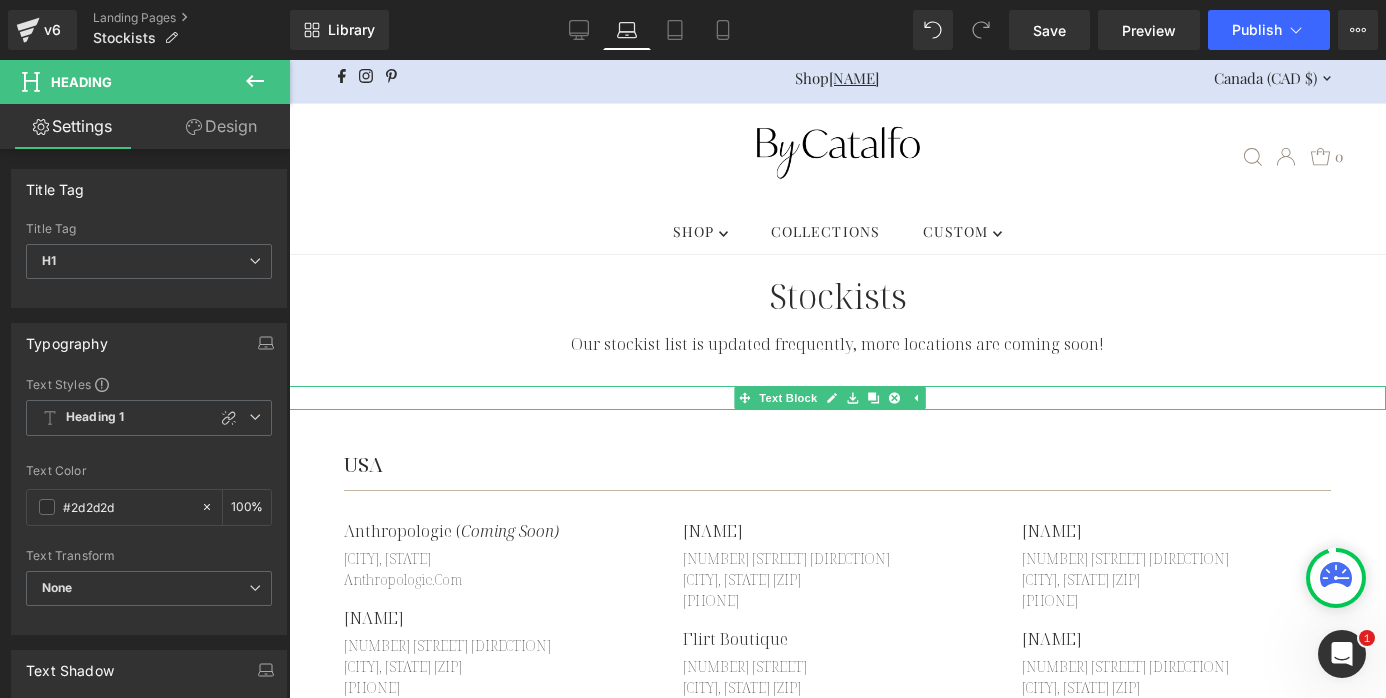 click on "•  Become A Stockist  •" at bounding box center [837, 398] 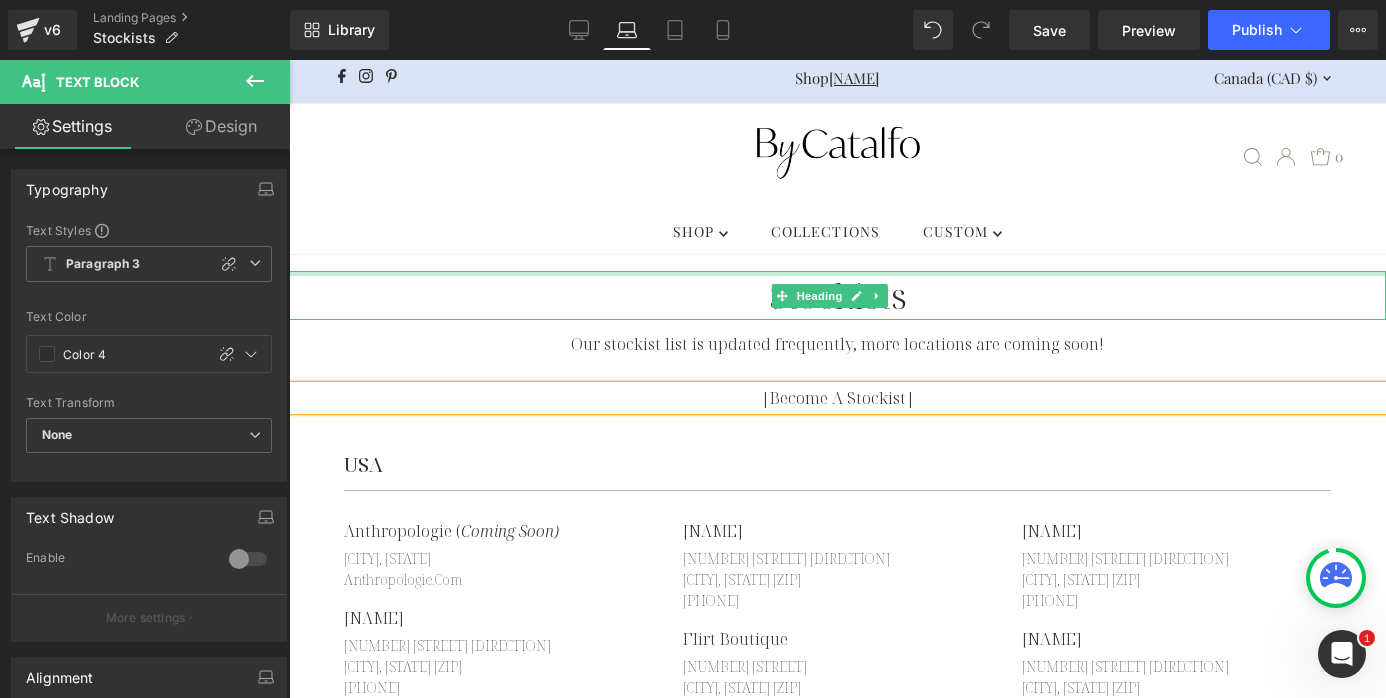click on "Stockists" at bounding box center (837, 295) 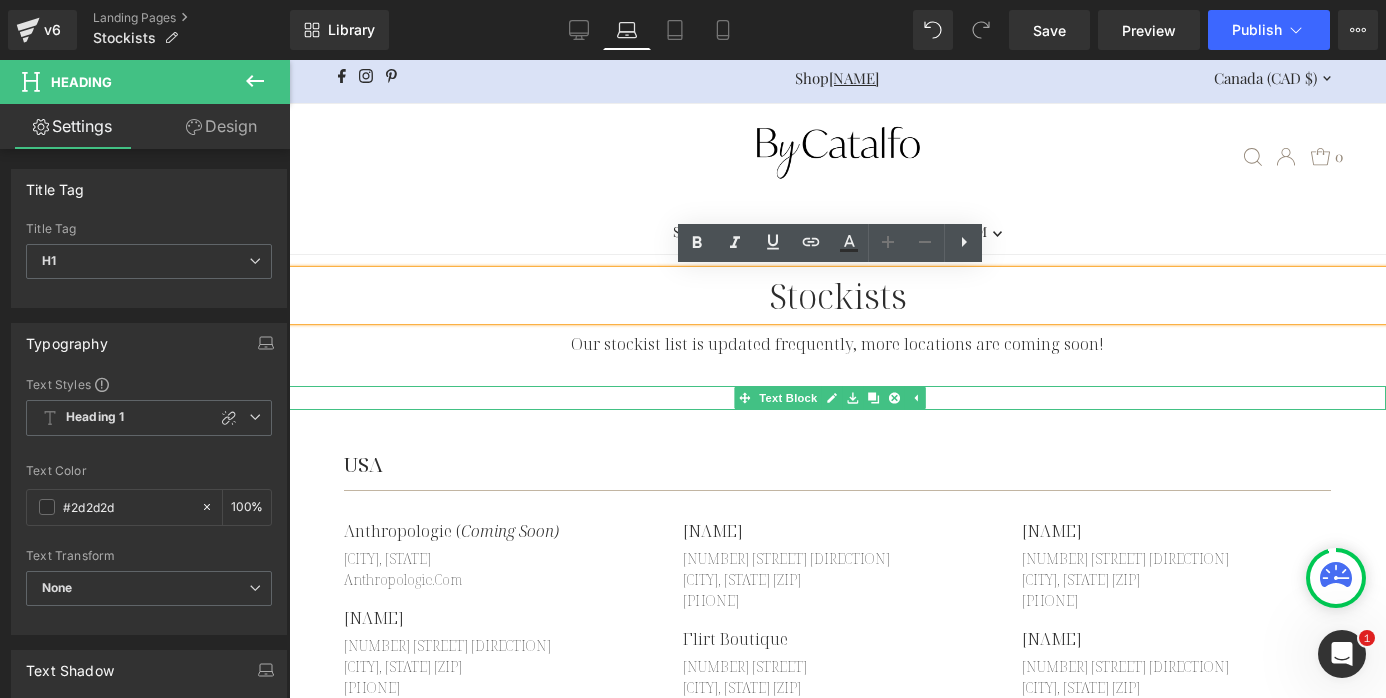 click on "|  Become A Stockist  |" at bounding box center [837, 398] 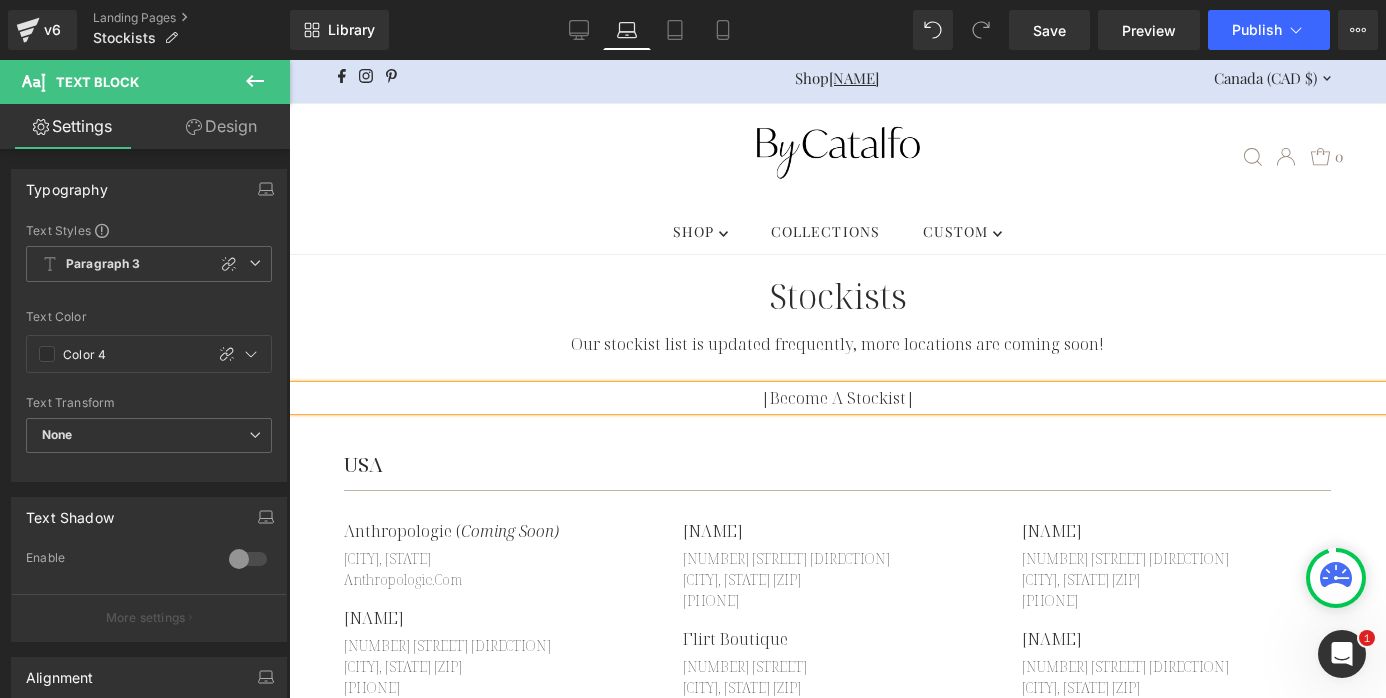 click on "Stockists" at bounding box center (837, 295) 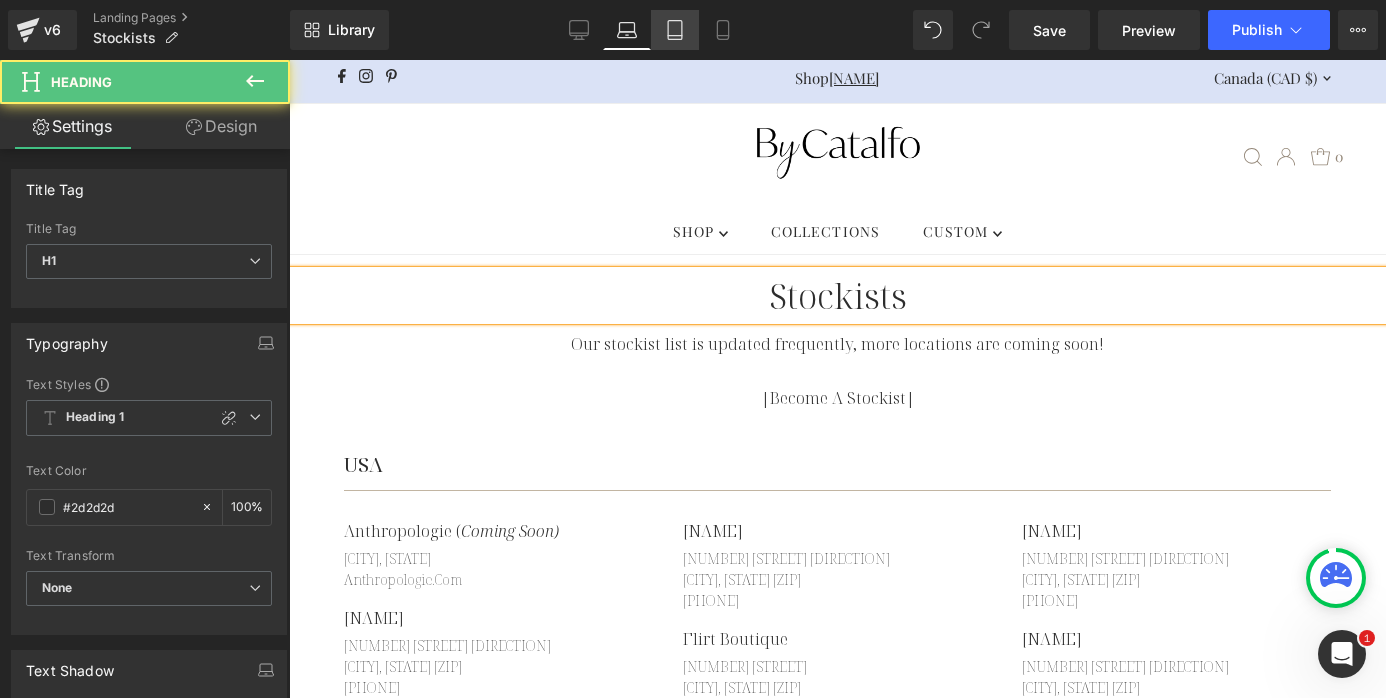 click on "Tablet" at bounding box center (675, 30) 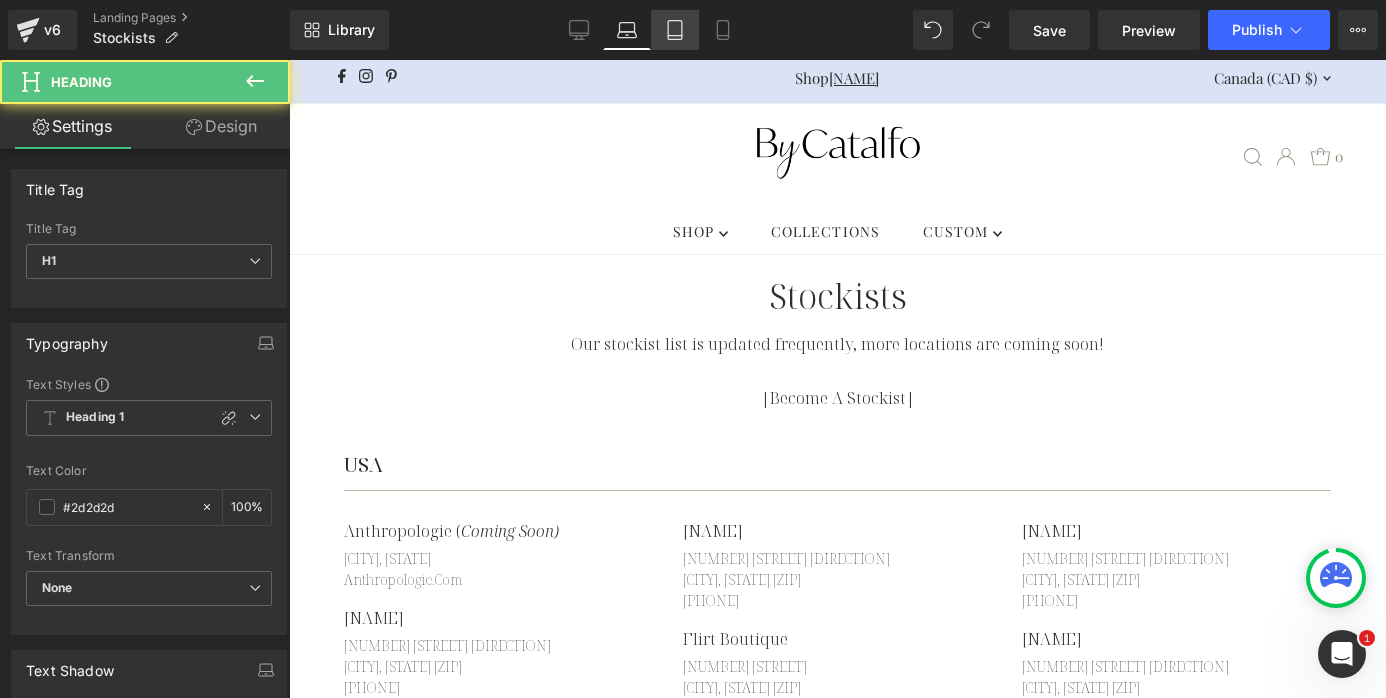 scroll, scrollTop: 0, scrollLeft: 0, axis: both 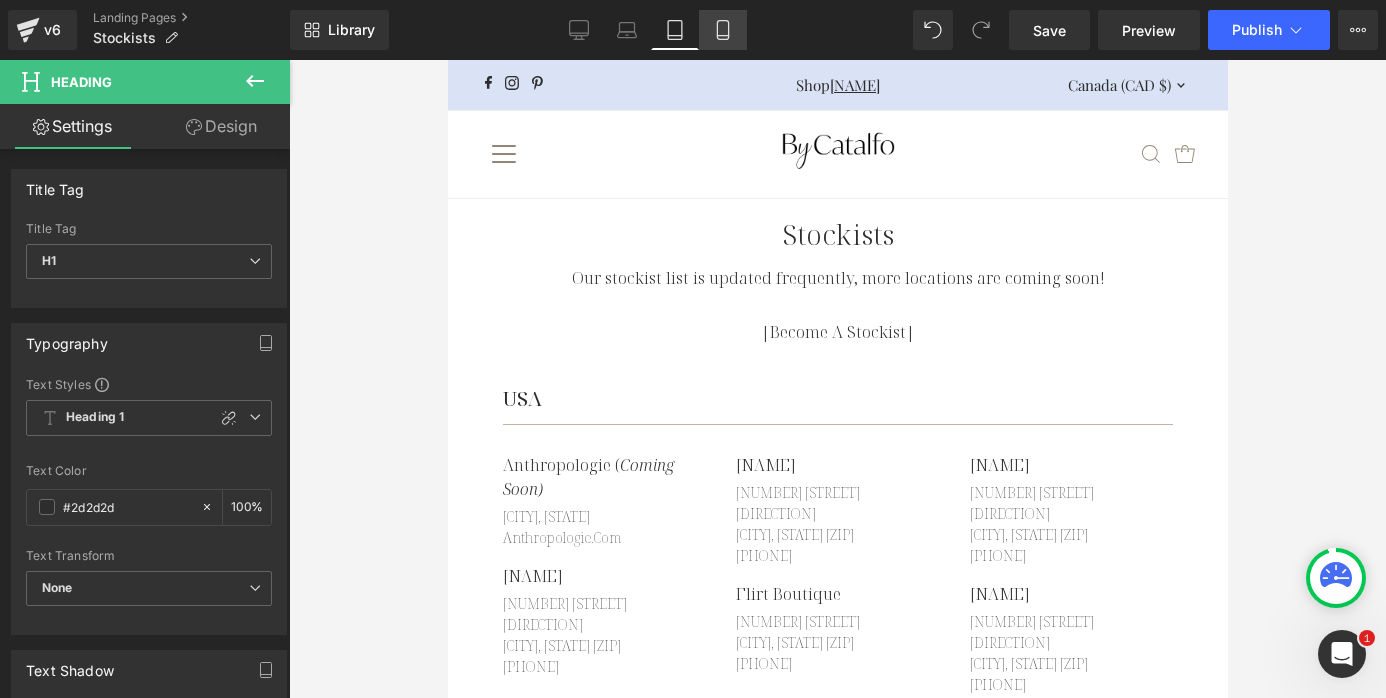 click on "Mobile" at bounding box center [723, 30] 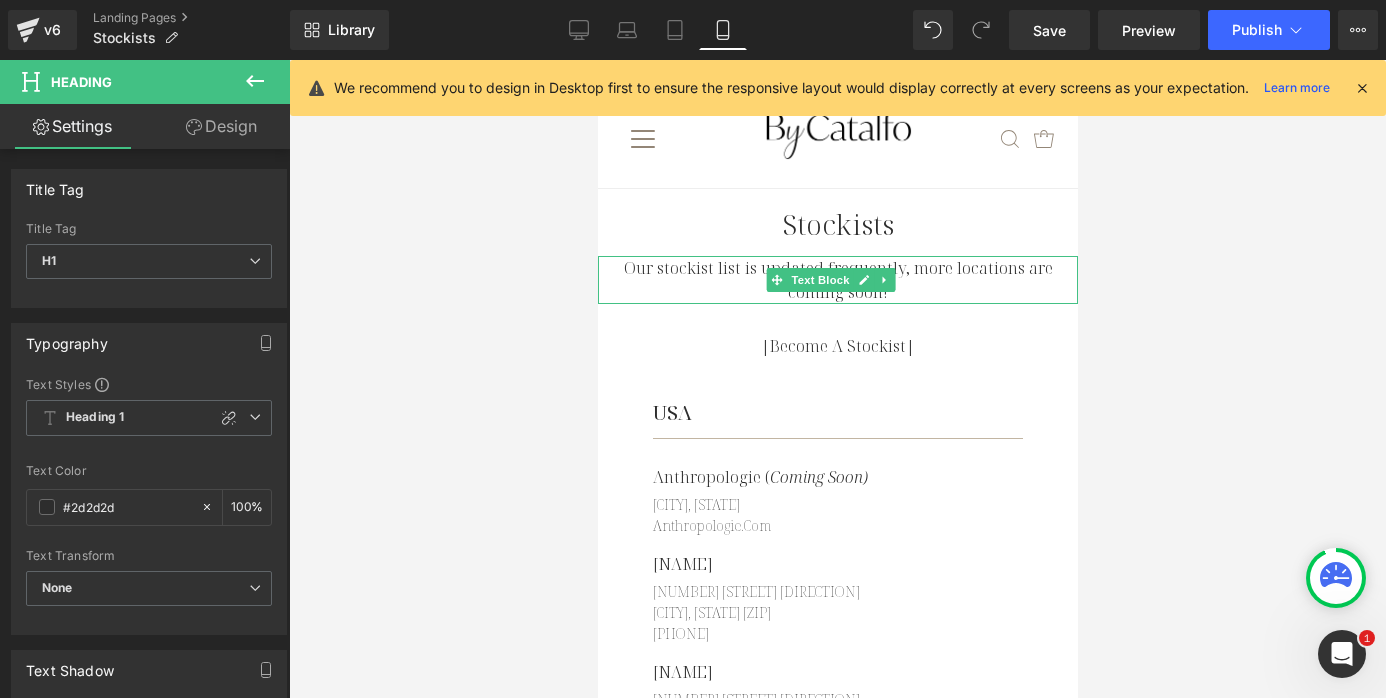 click on "Our stockist list is updated frequently, more locations are coming soon!" at bounding box center [837, 280] 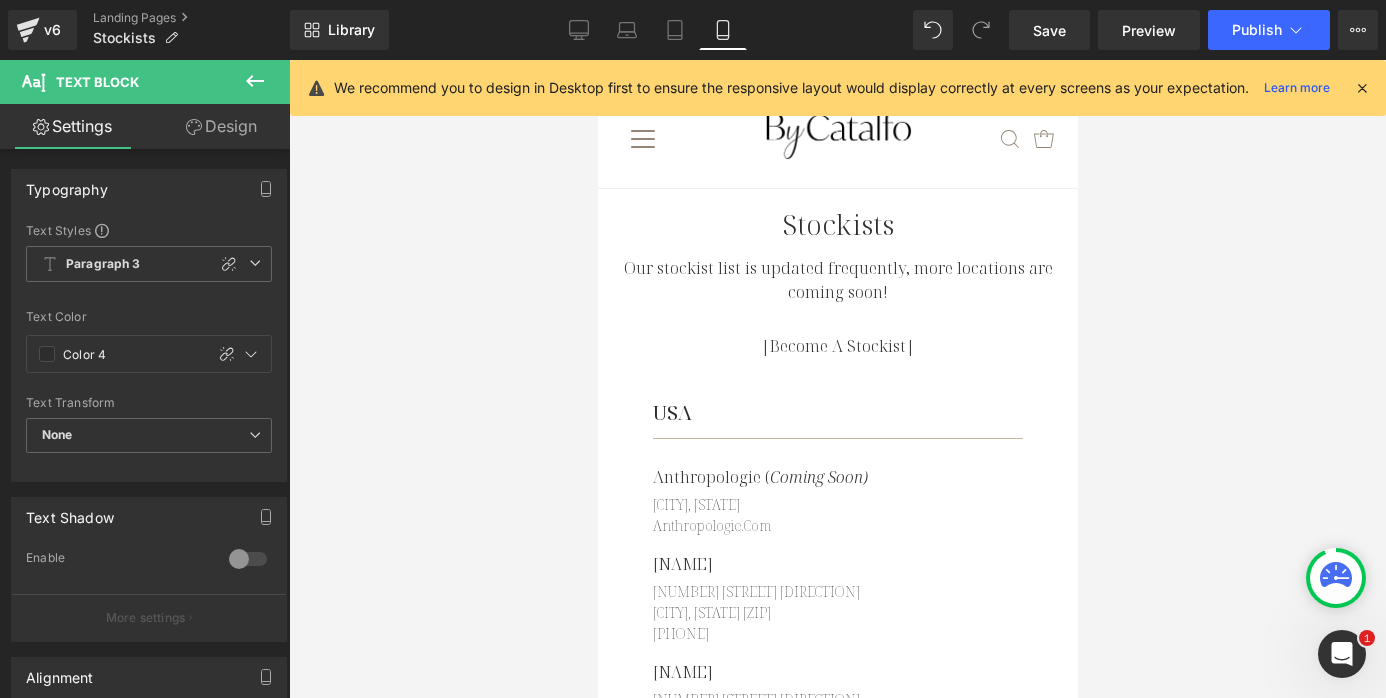 click on "Design" at bounding box center [221, 126] 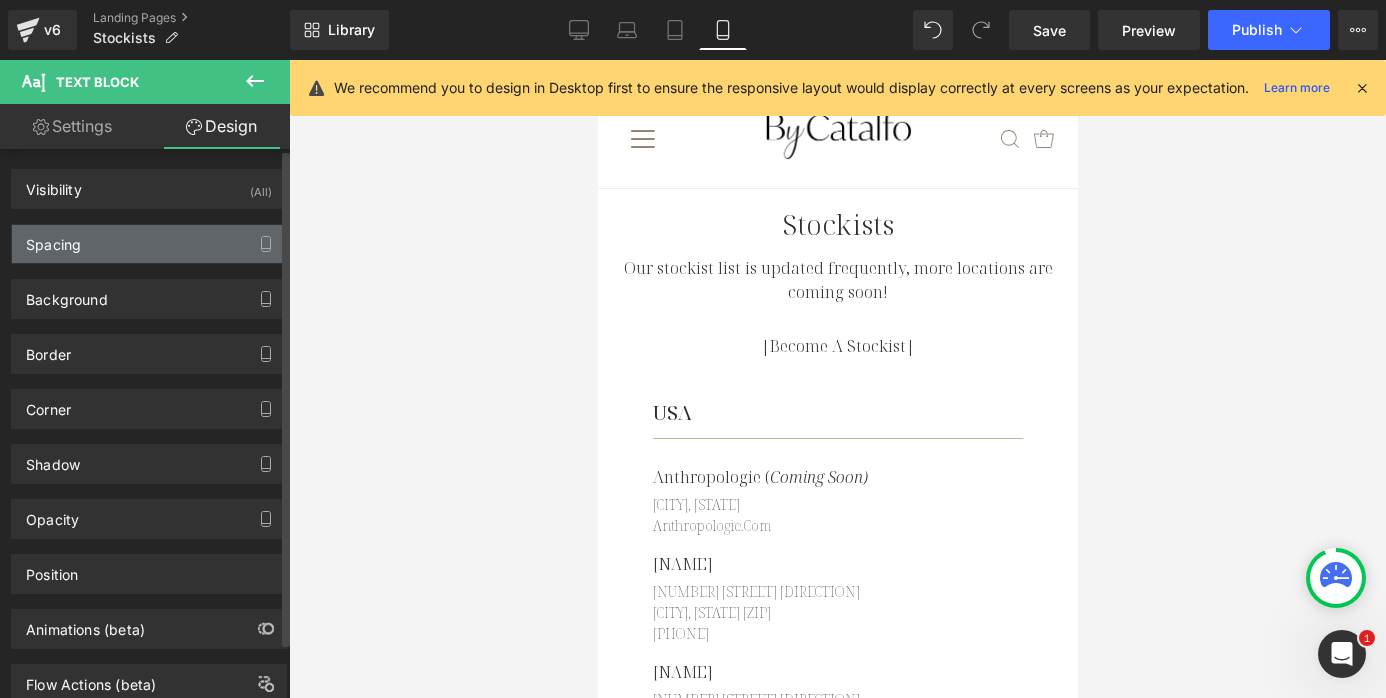 click on "Spacing" at bounding box center [149, 244] 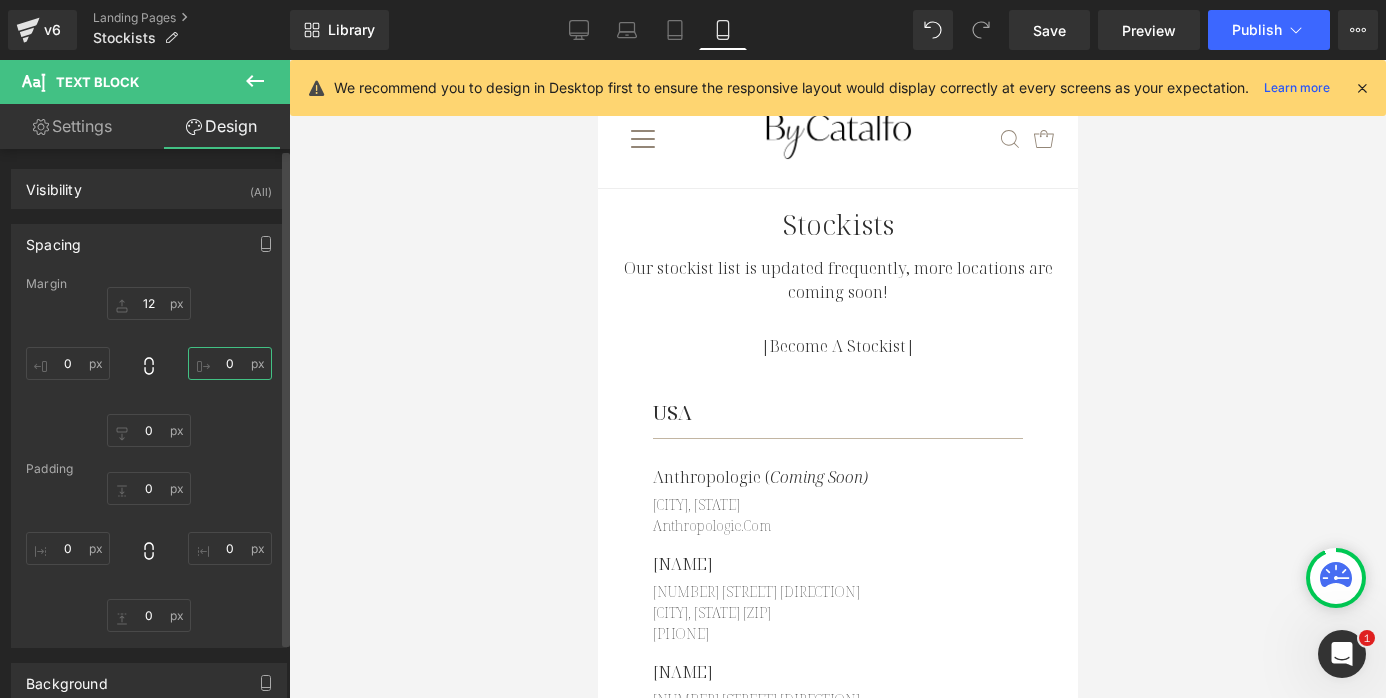 click on "0" at bounding box center [230, 363] 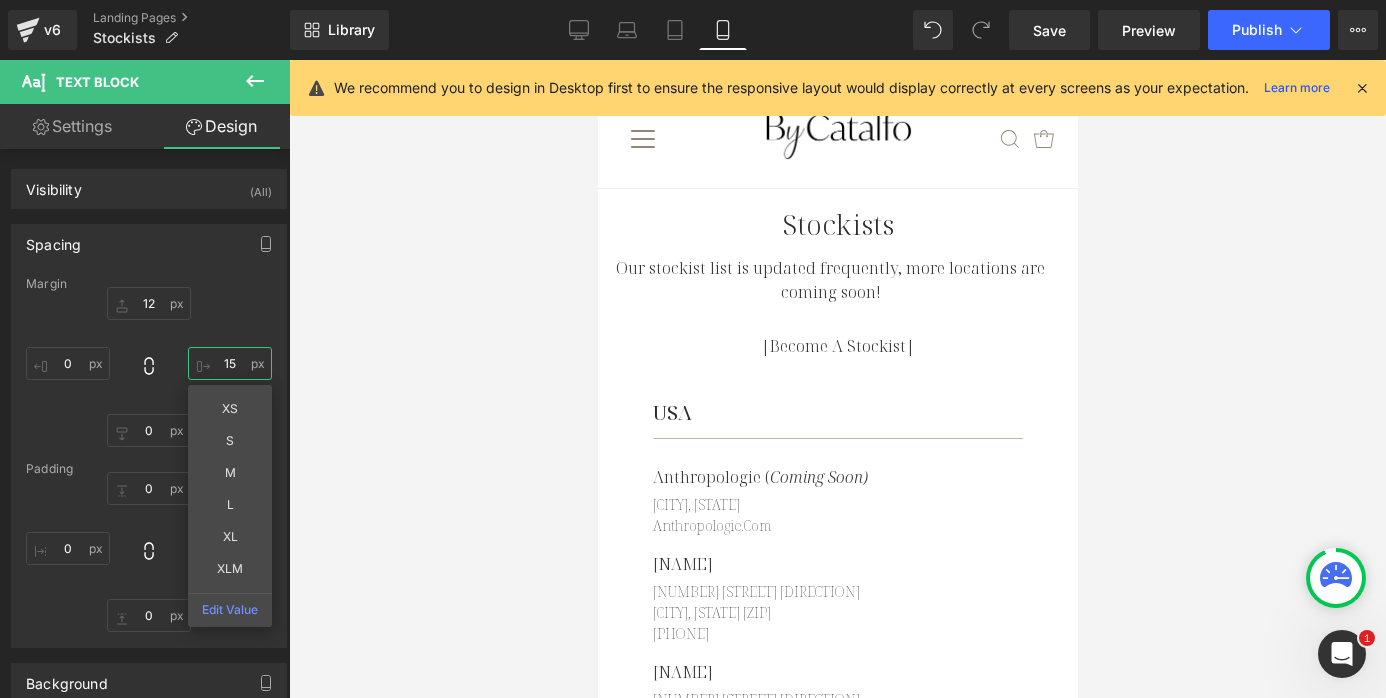 type on "1" 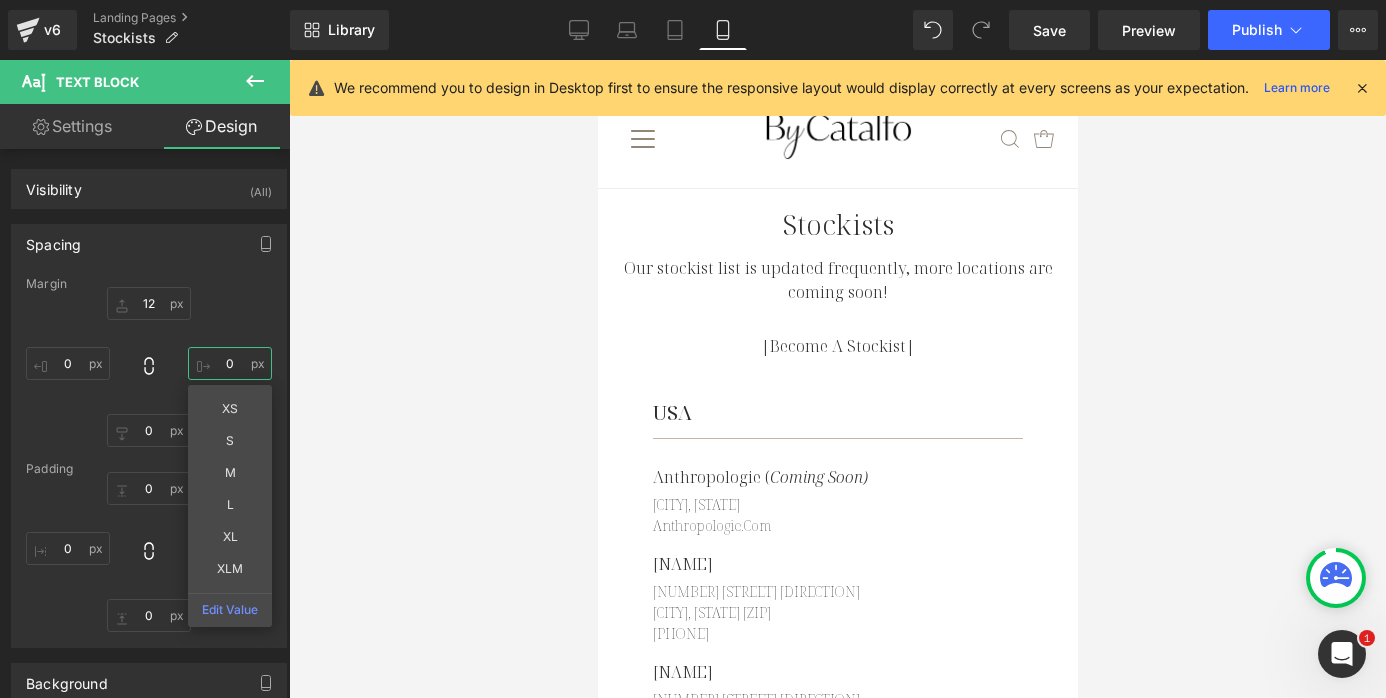 type 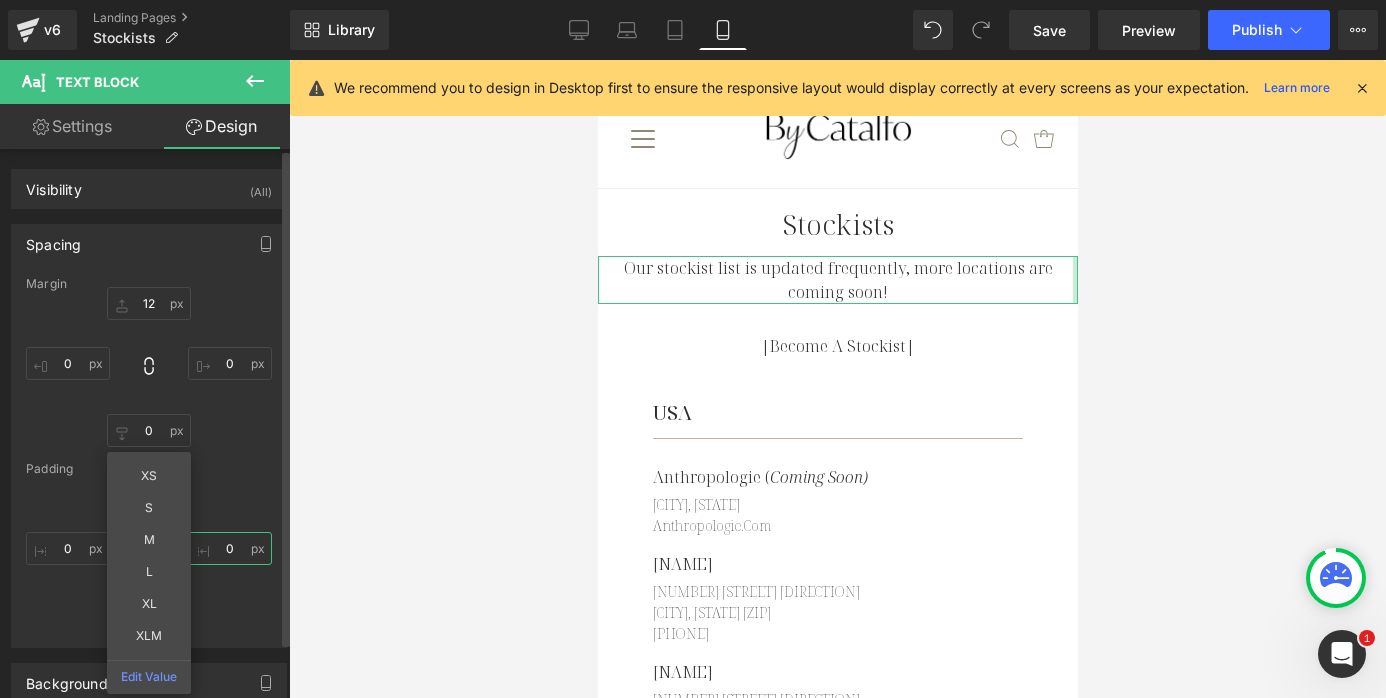 click on "0" at bounding box center (230, 548) 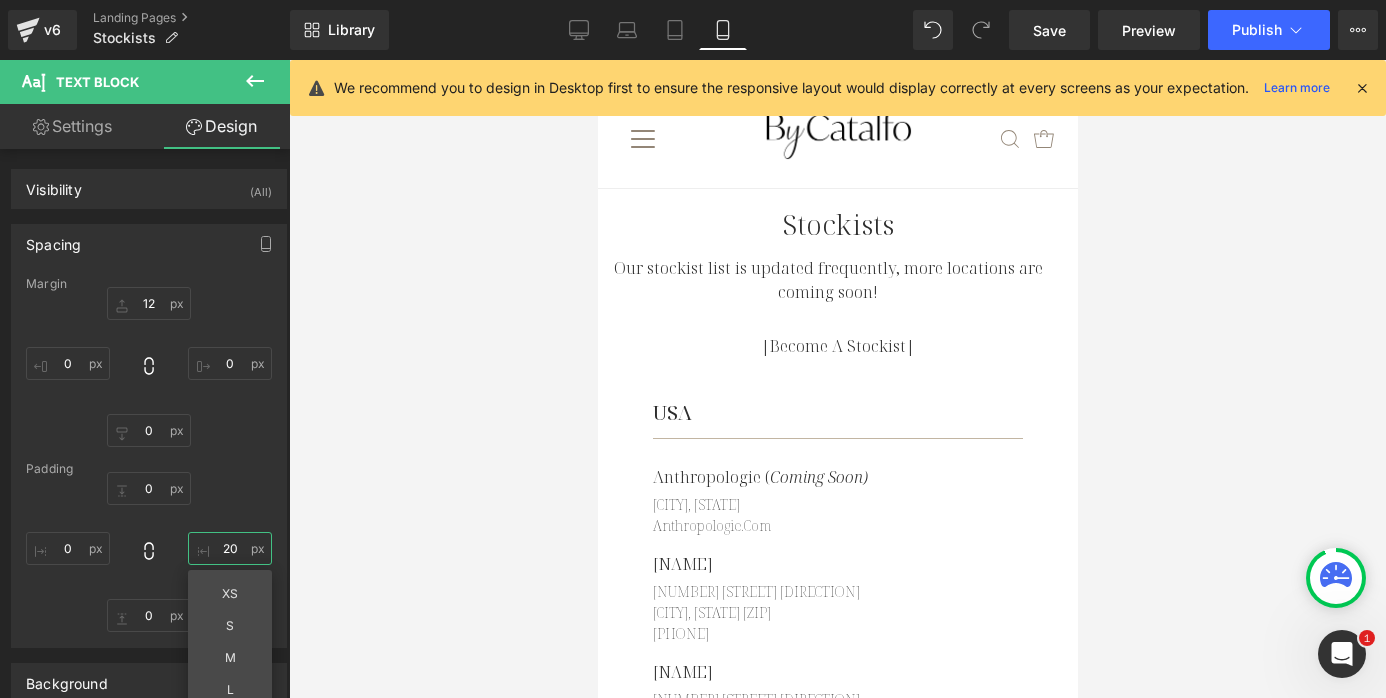 type on "2" 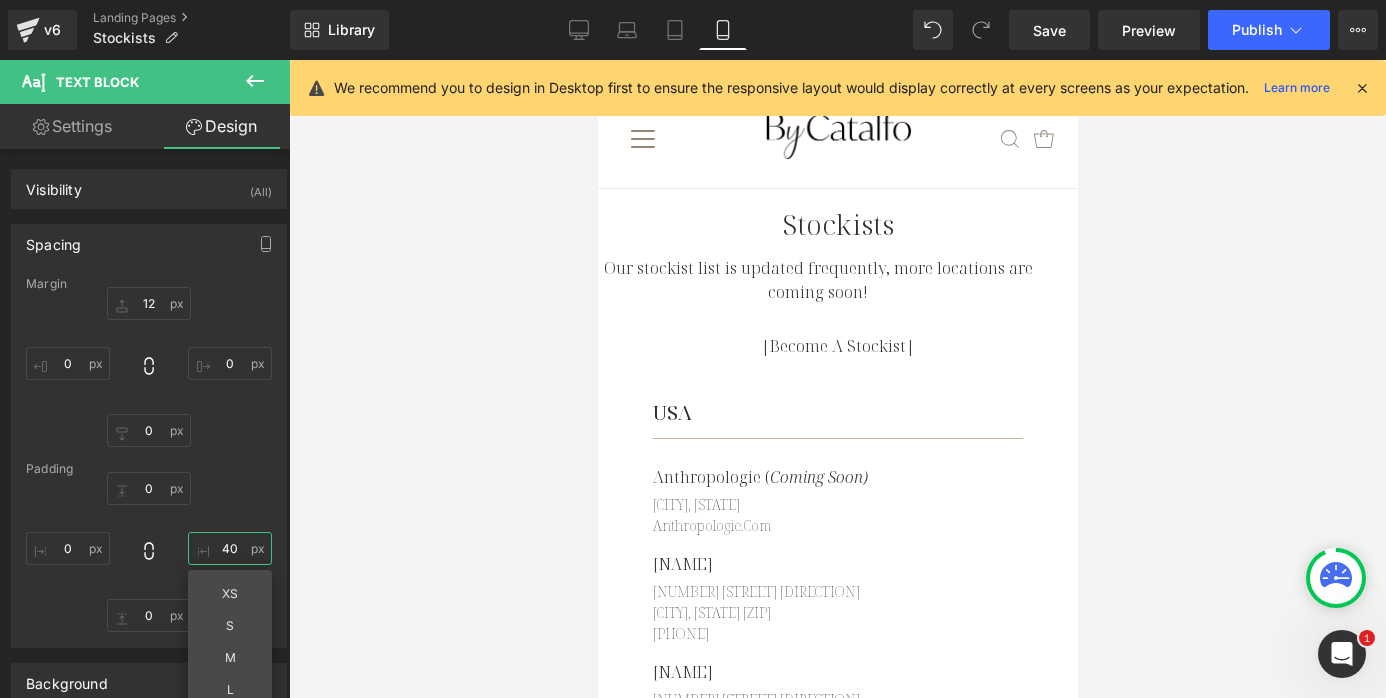 type on "40" 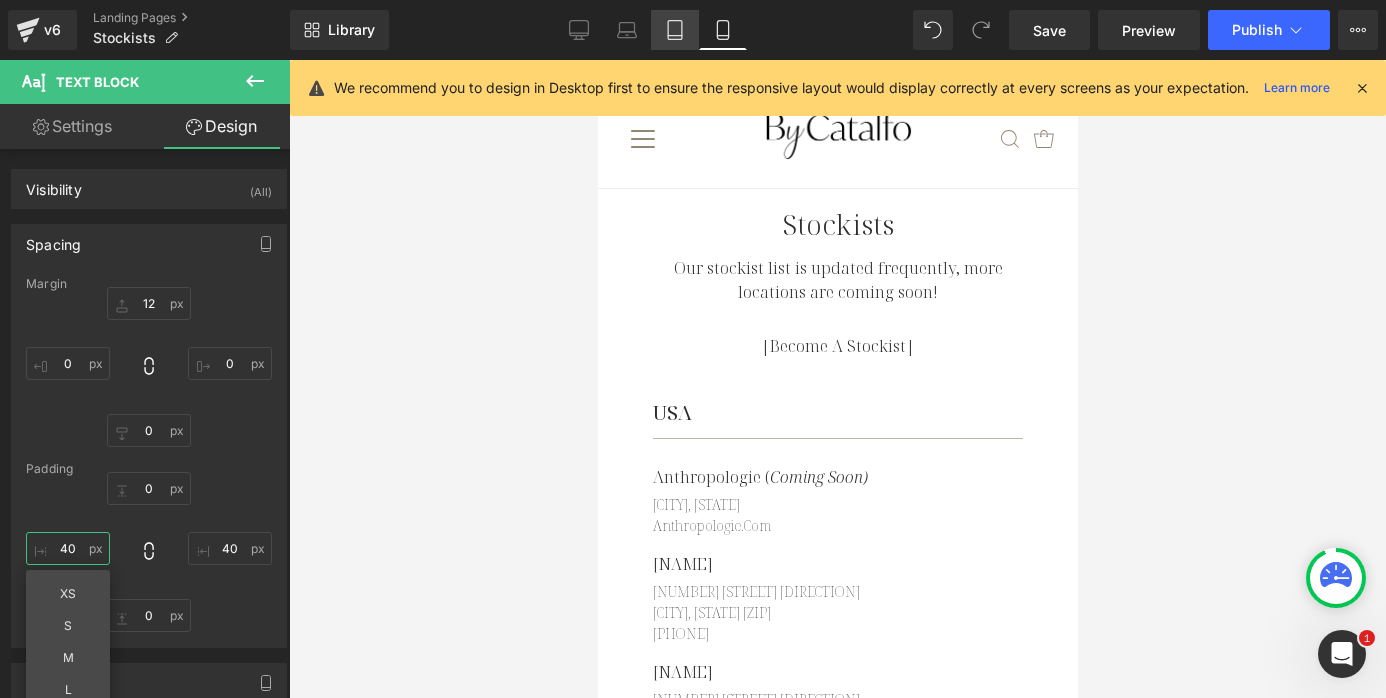 type on "40" 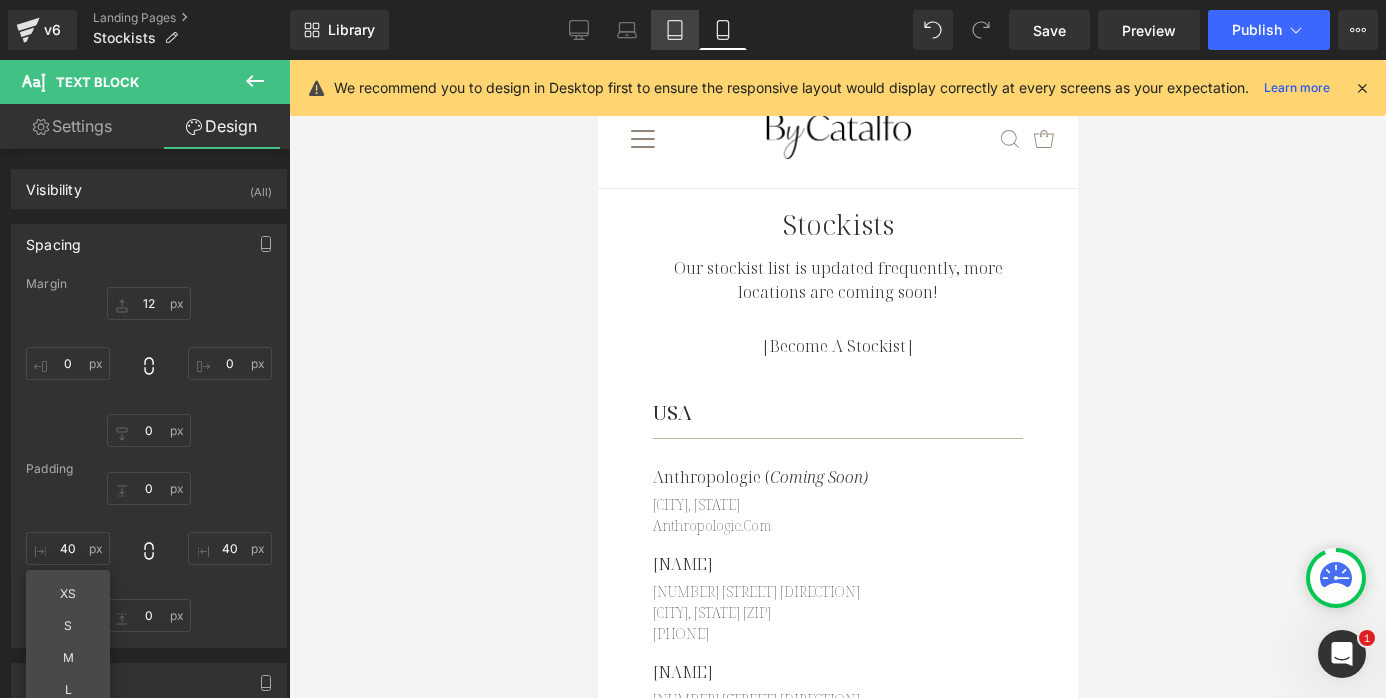 click 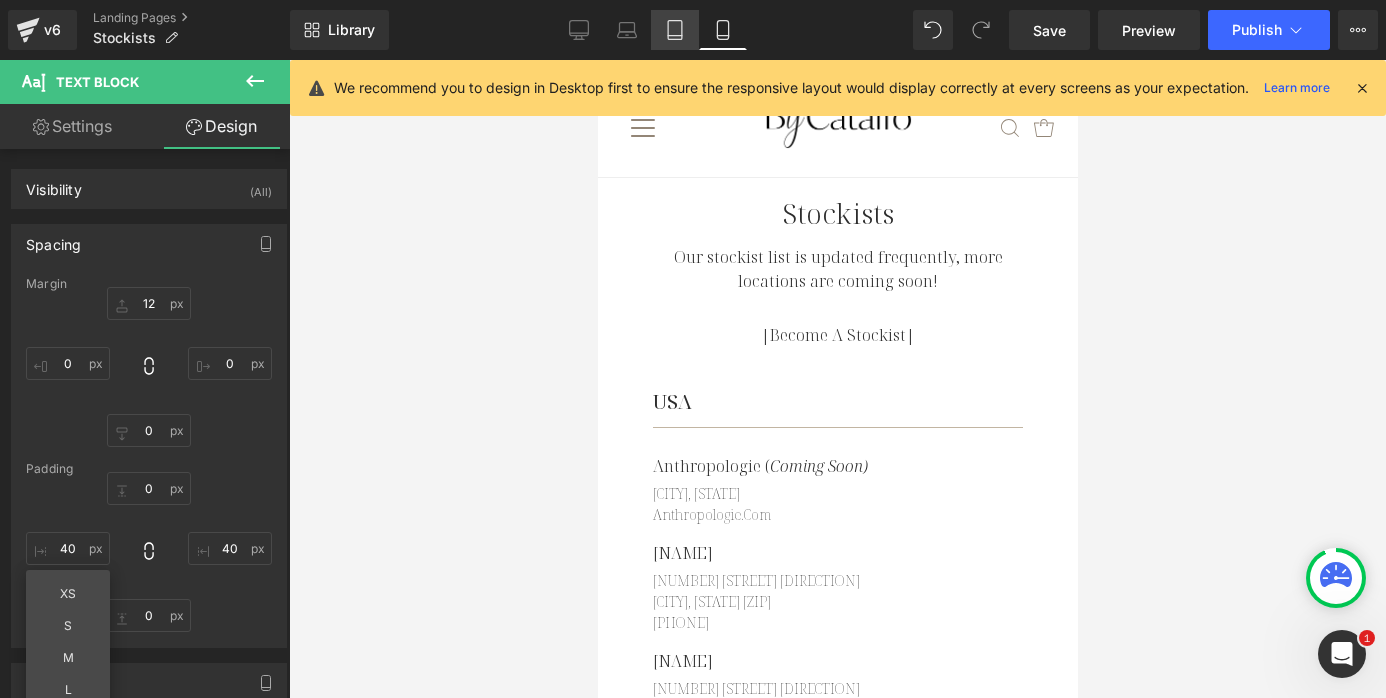 type on "12" 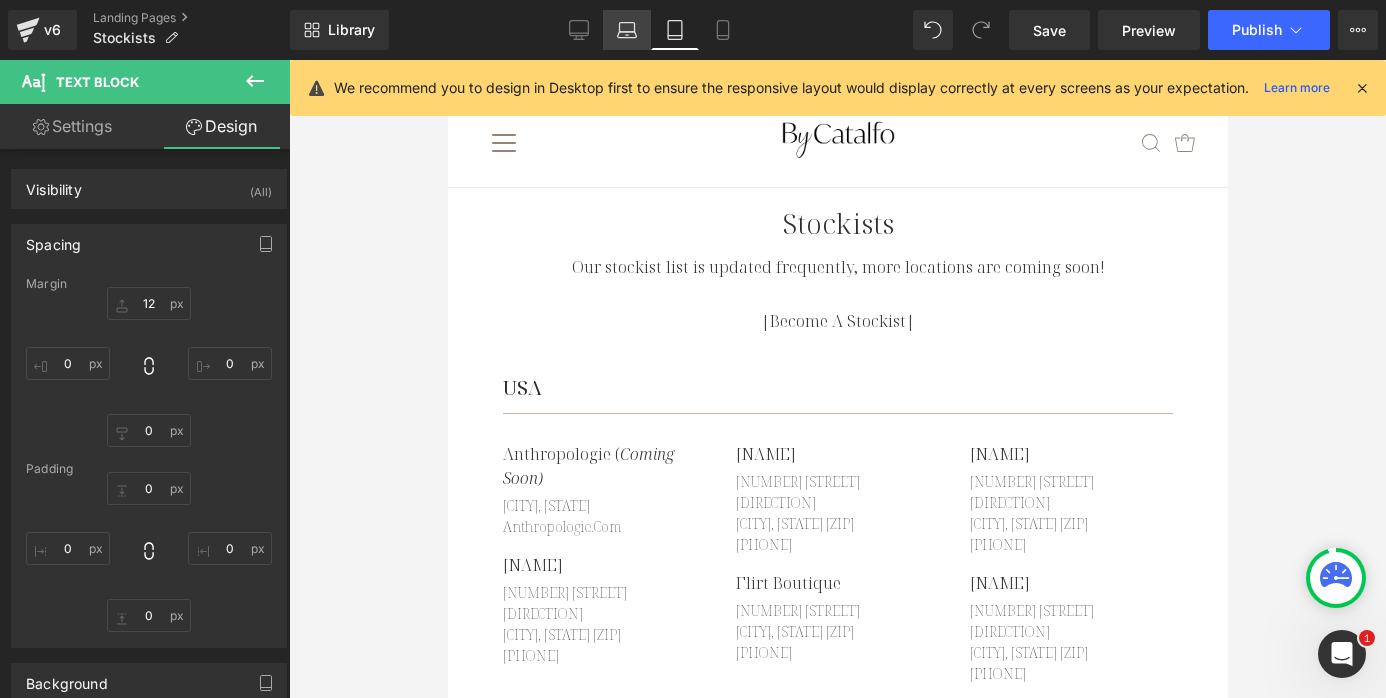 click 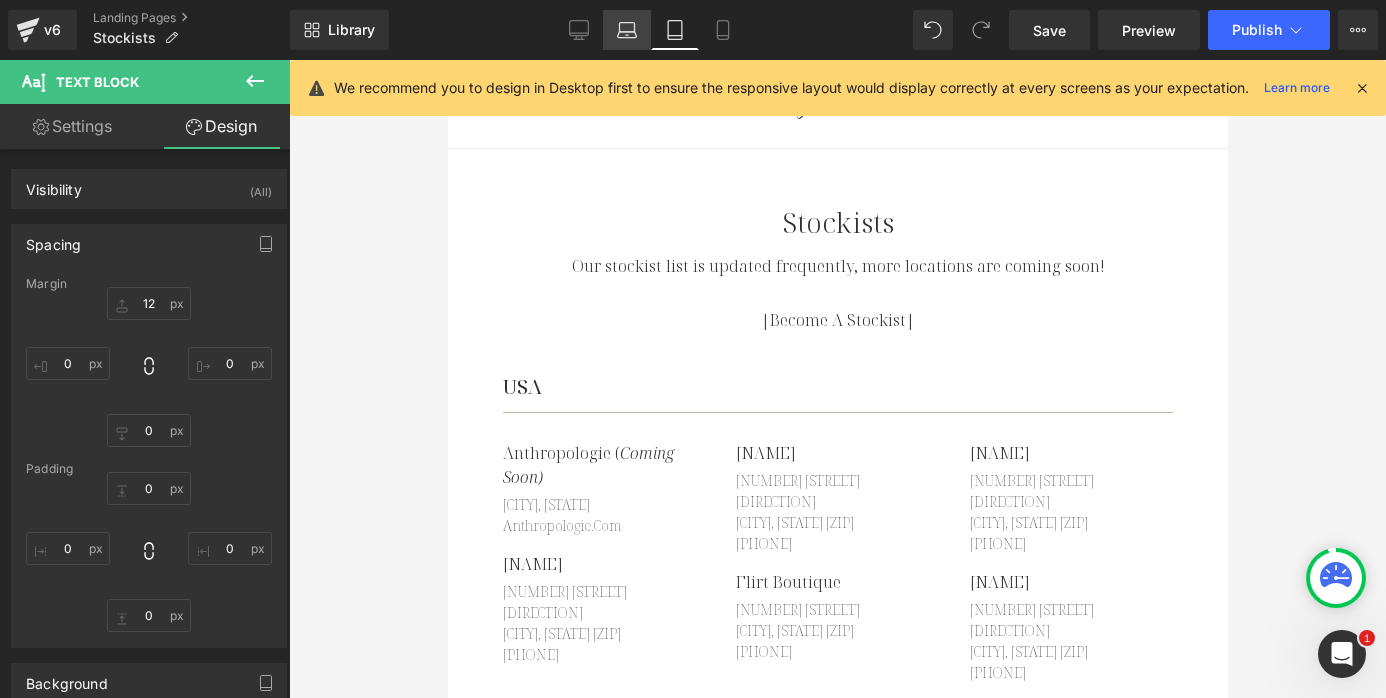 scroll, scrollTop: 84, scrollLeft: 0, axis: vertical 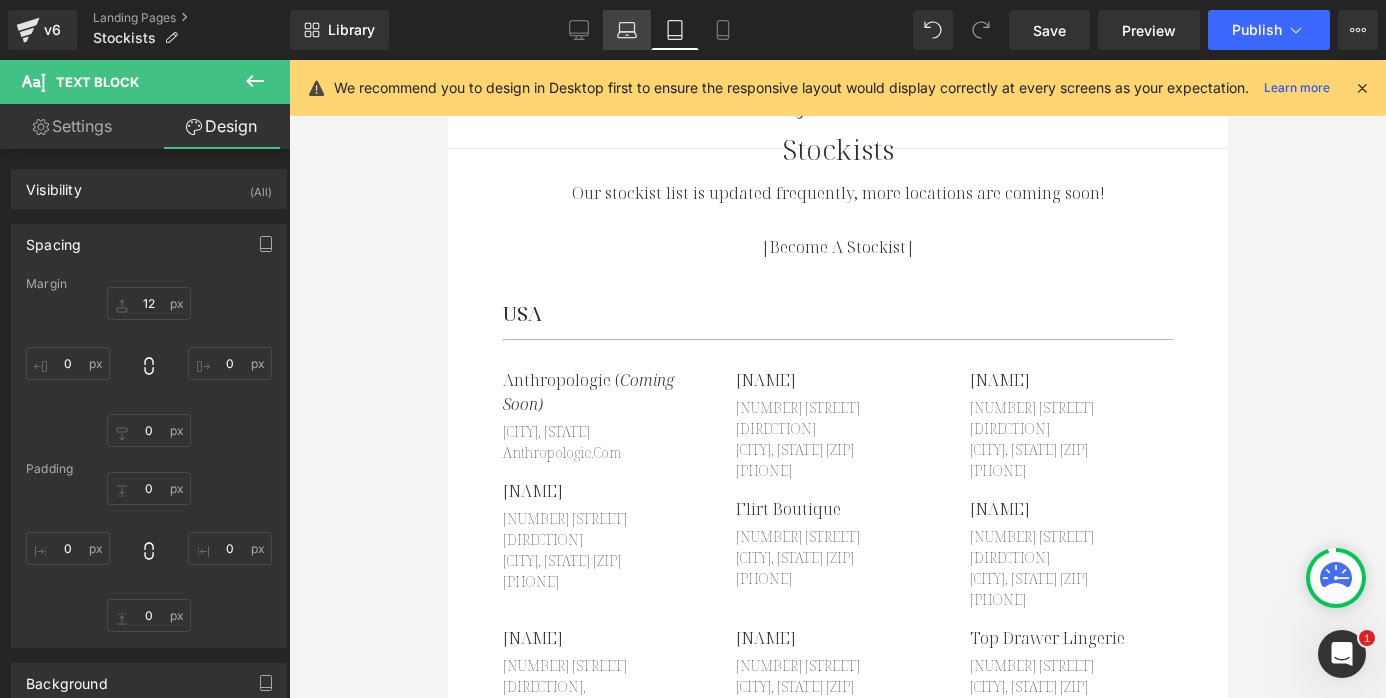 type on "12" 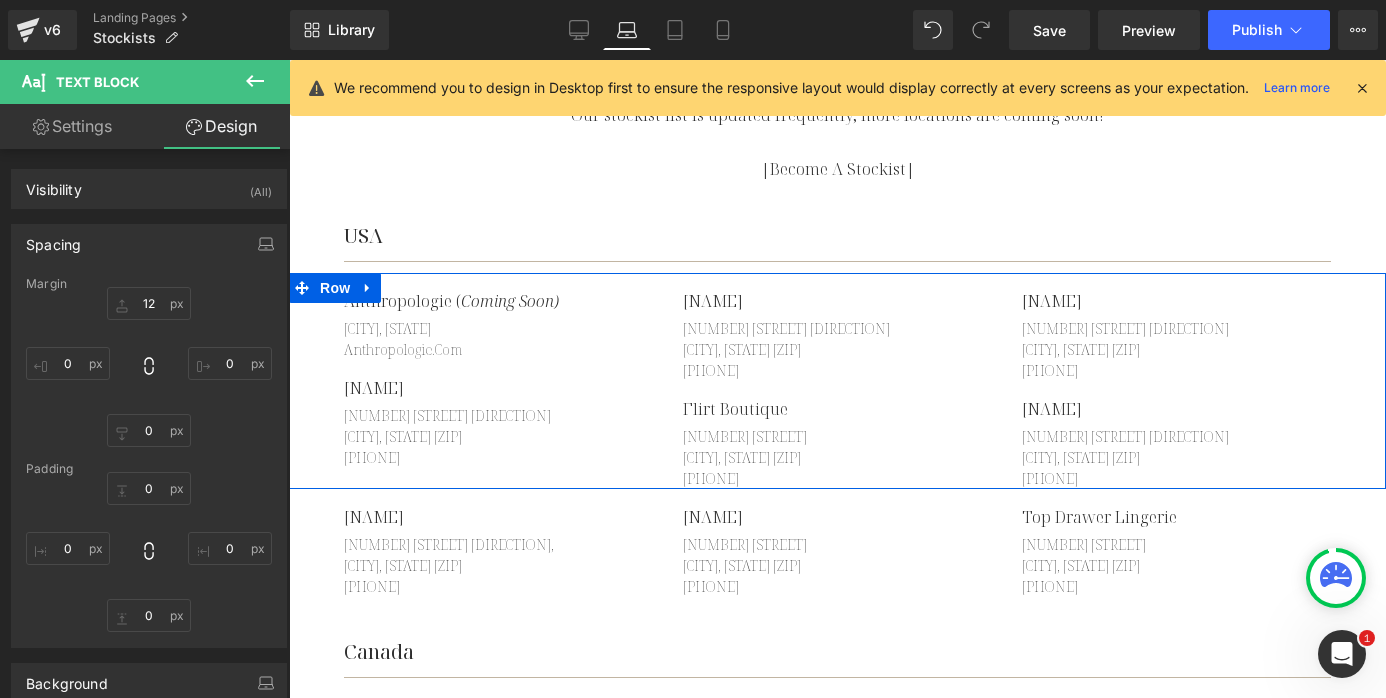 scroll, scrollTop: 0, scrollLeft: 0, axis: both 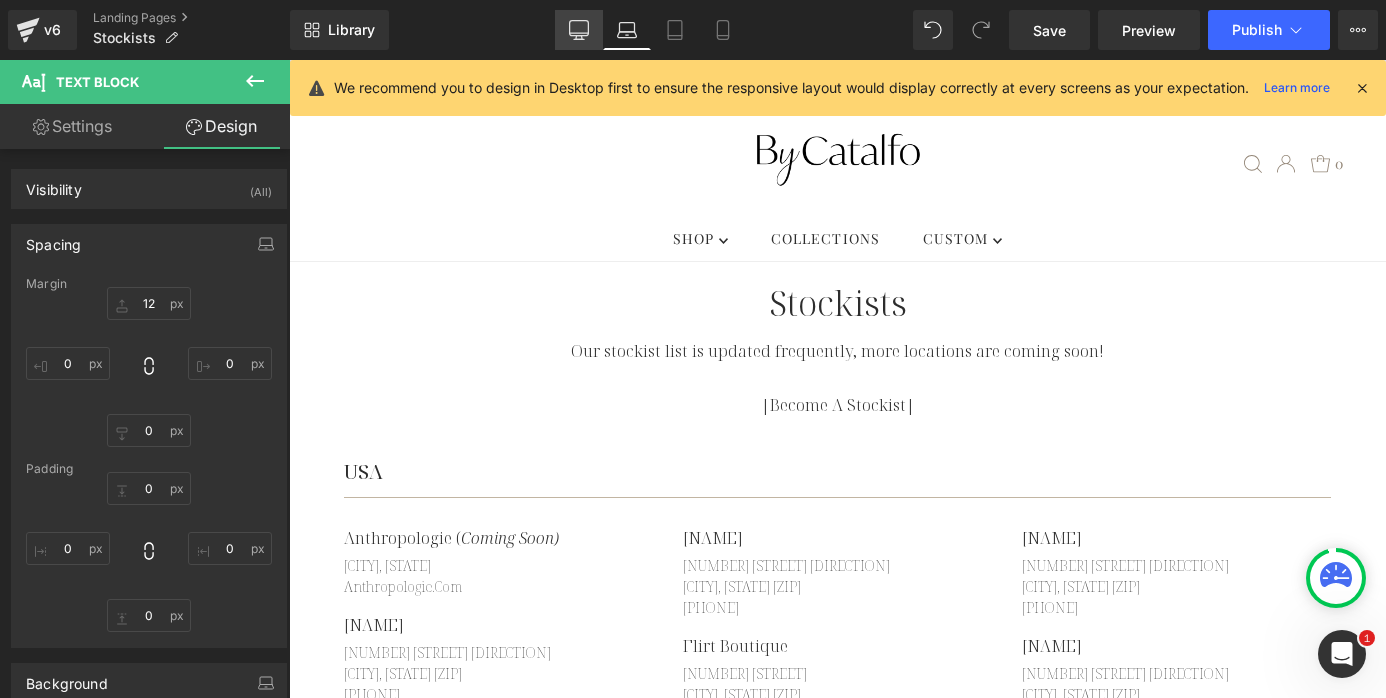 click 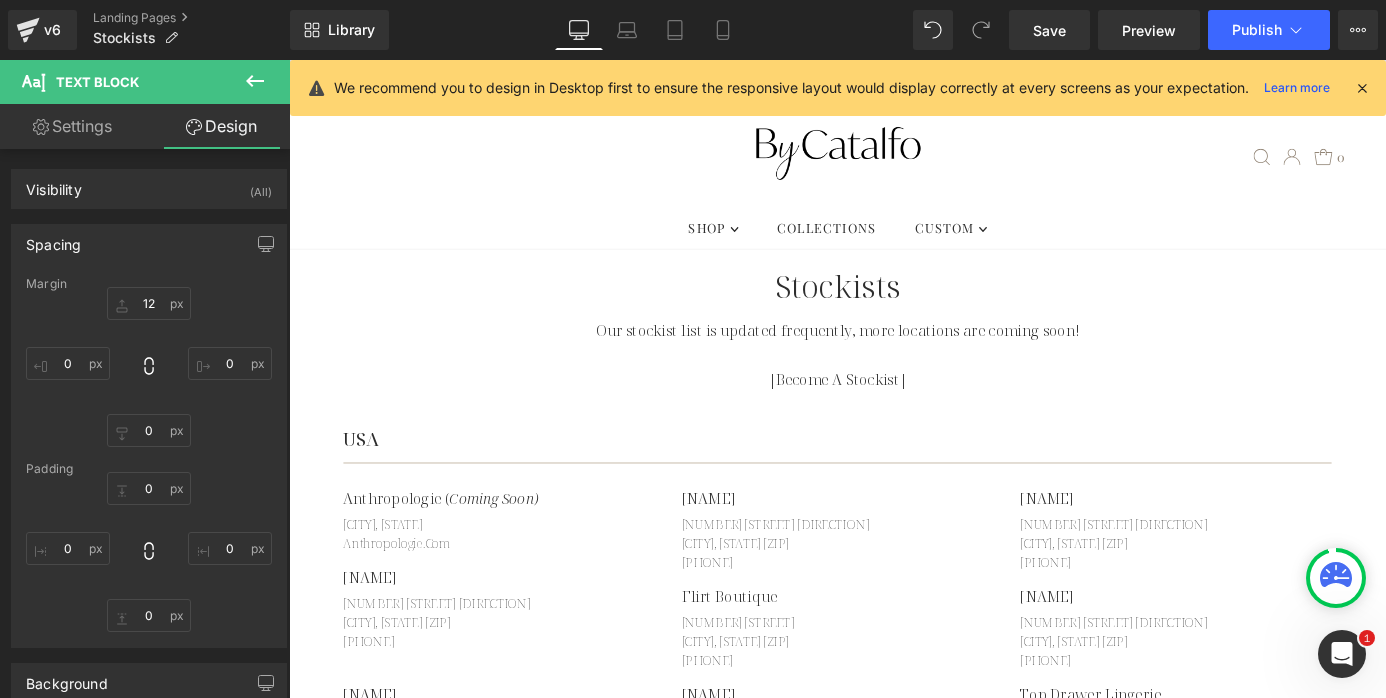 type on "12" 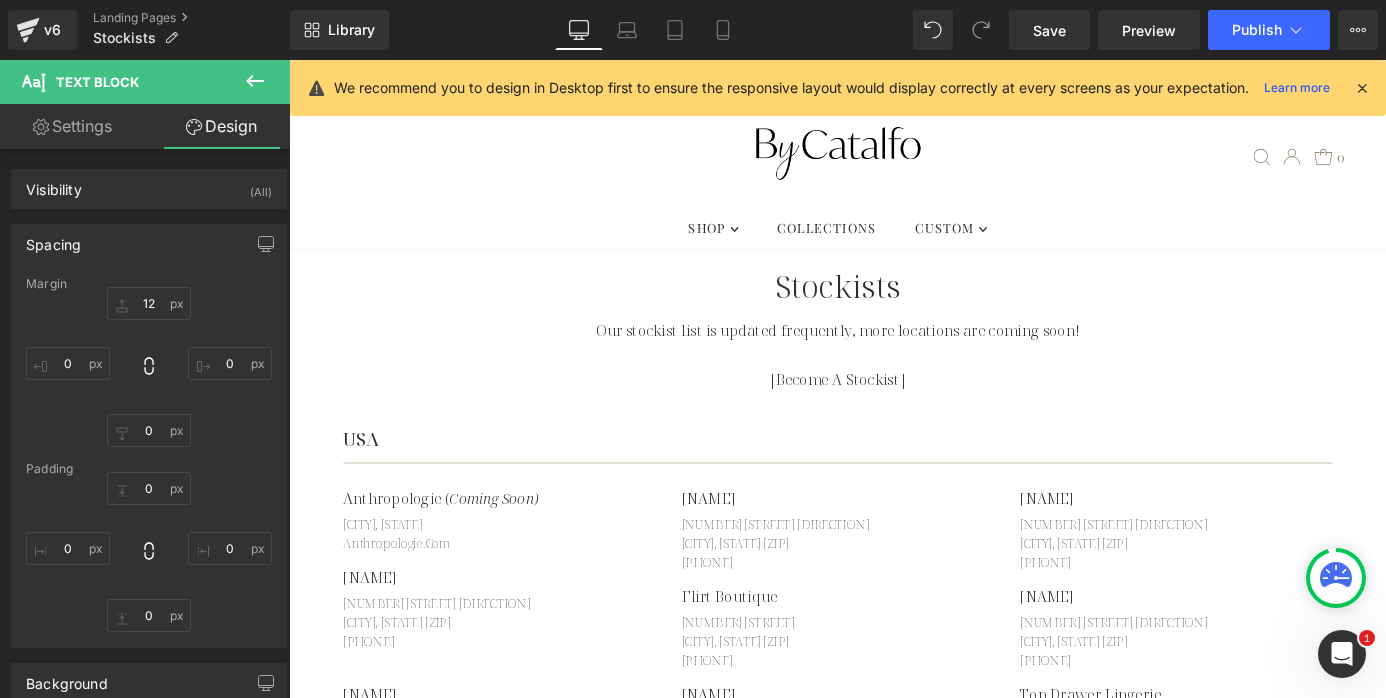 type on "0" 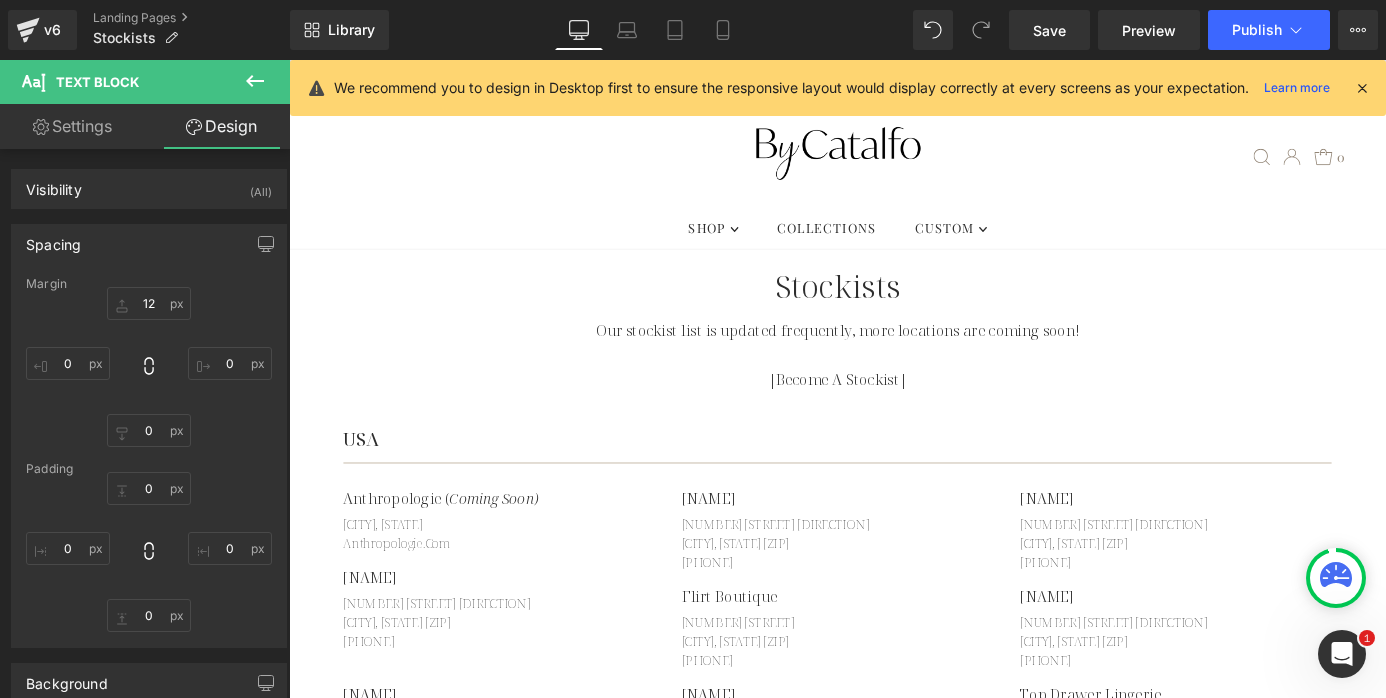 type on "0" 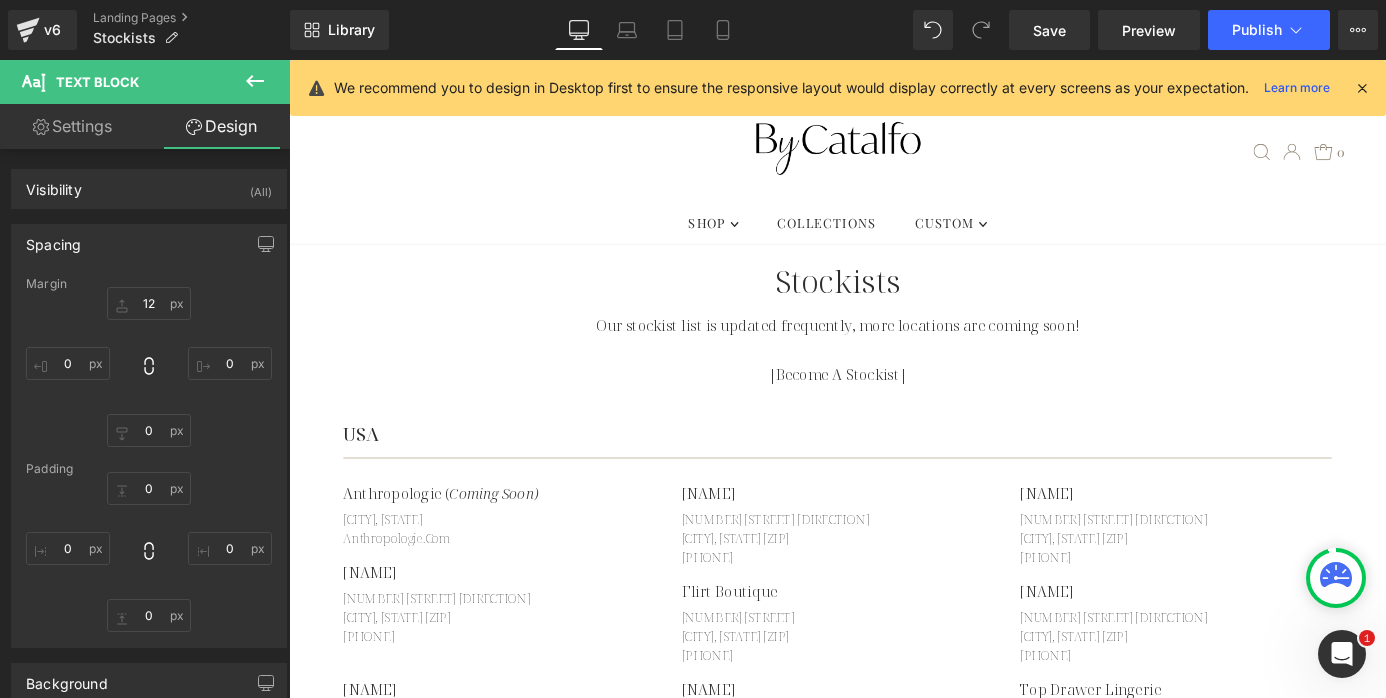 click on "Our stockist list is updated frequently, more locations are coming soon!" at bounding box center [894, 352] 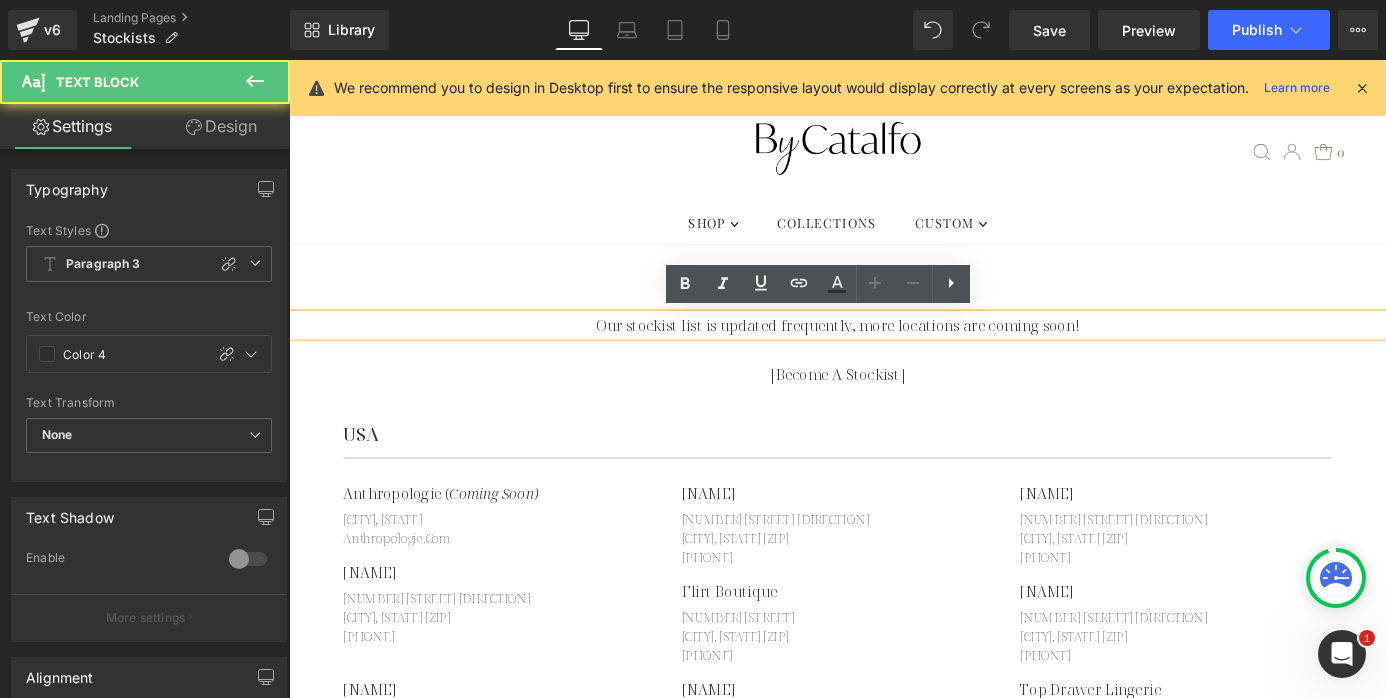 type 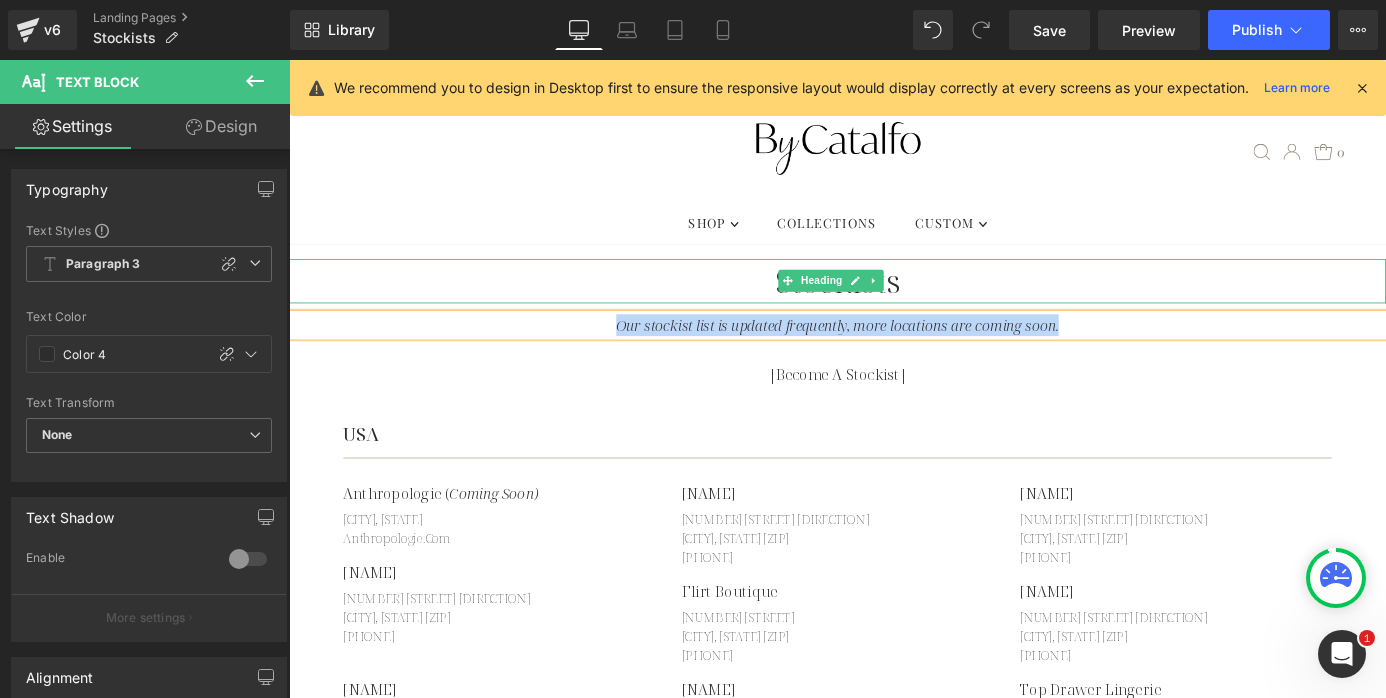 click at bounding box center [894, 281] 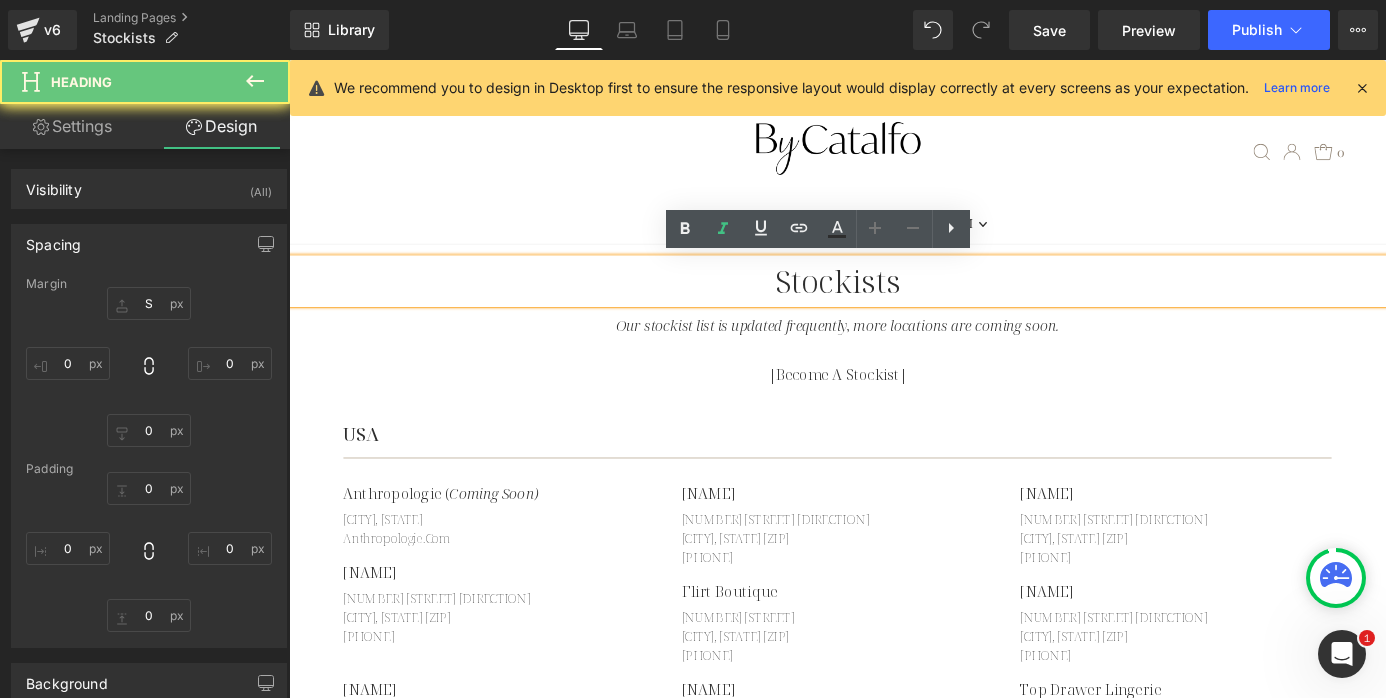 click on "[CITY], [STATE] [ZIP] [PHONE] Text Block [NAME] Text Block [STREET] [CITY], [STATE] [ZIP] [PHONE] Text Block [NAME] Text Block [STREET] [CITY], [STATE] [ZIP] [PHONE] Text Block [NAME] Text Block [STREET] [CITY], [STATE] [ZIP] [PHONE] Text Block [NAME] Text Block [STREET] [CITY], [STATE] [ZIP] [PHONE] Text Block [NAME] Text Block [STREET] [CITY], [STATE] [ZIP] [PHONE] Text Block" at bounding box center (894, 994) 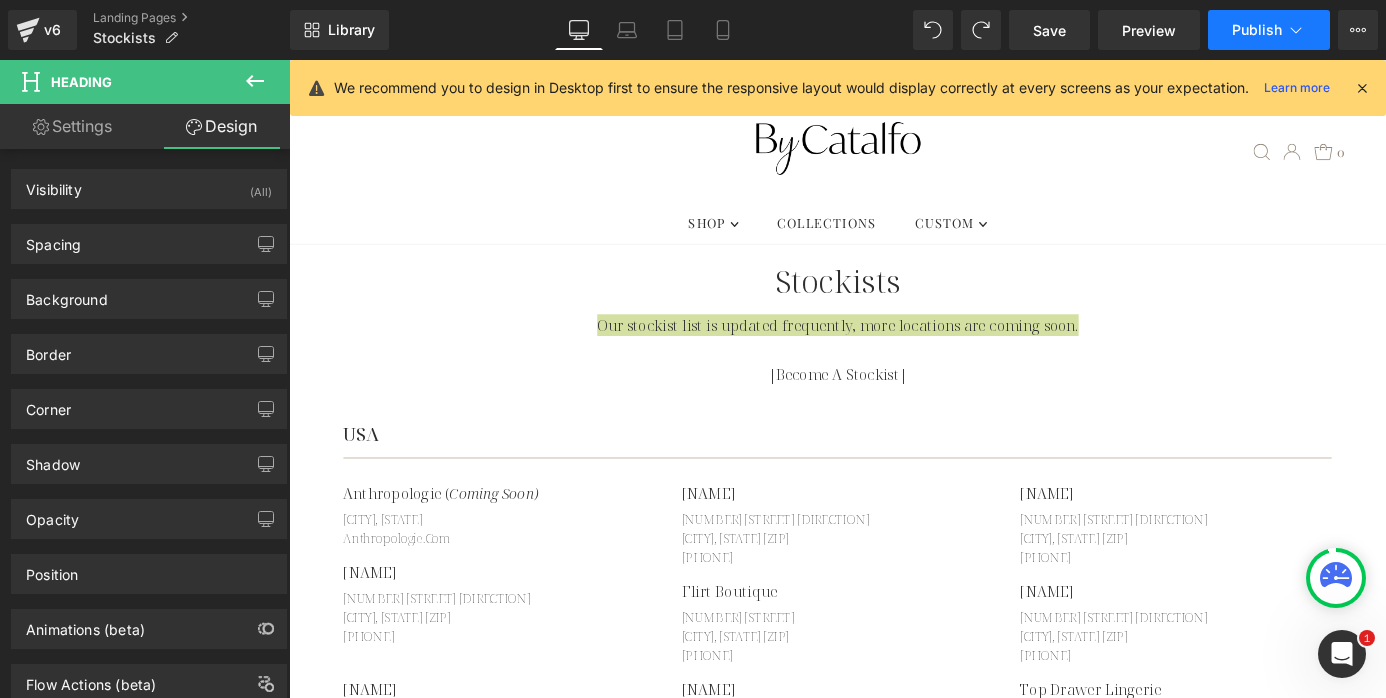 click on "Publish" at bounding box center [1257, 30] 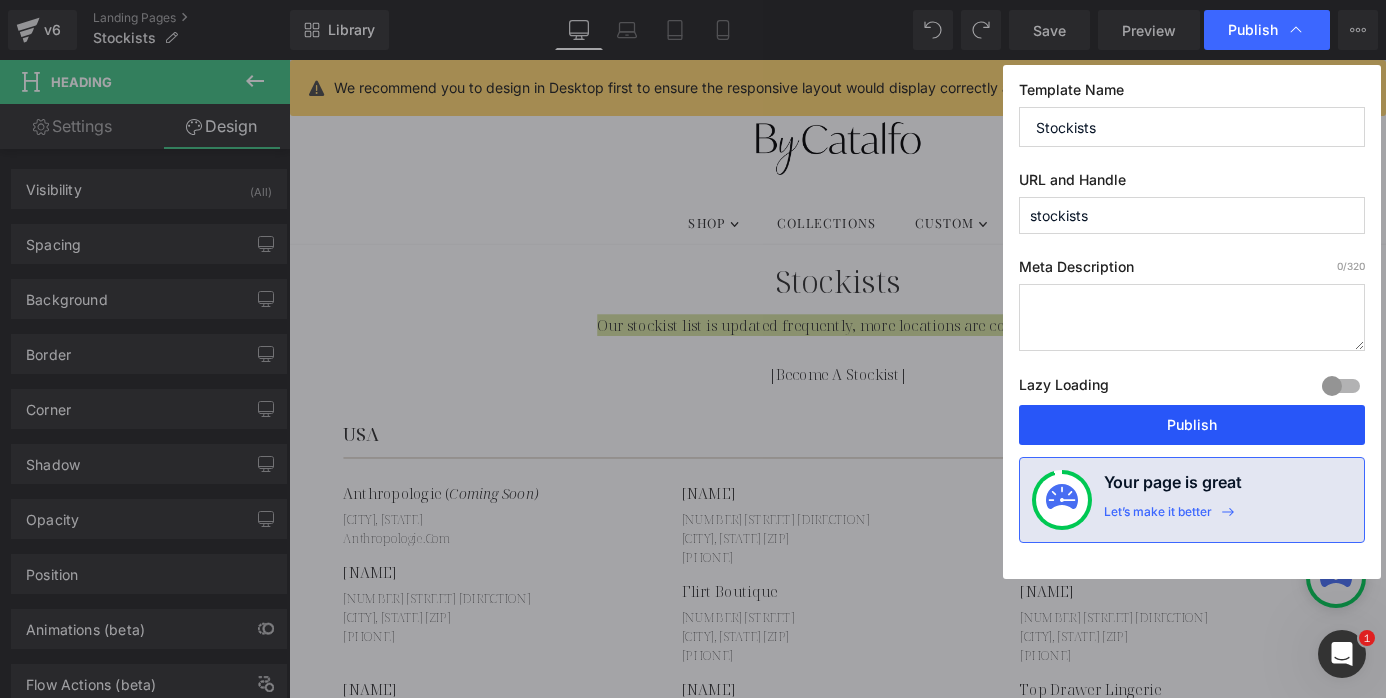 click on "Publish" at bounding box center (1192, 425) 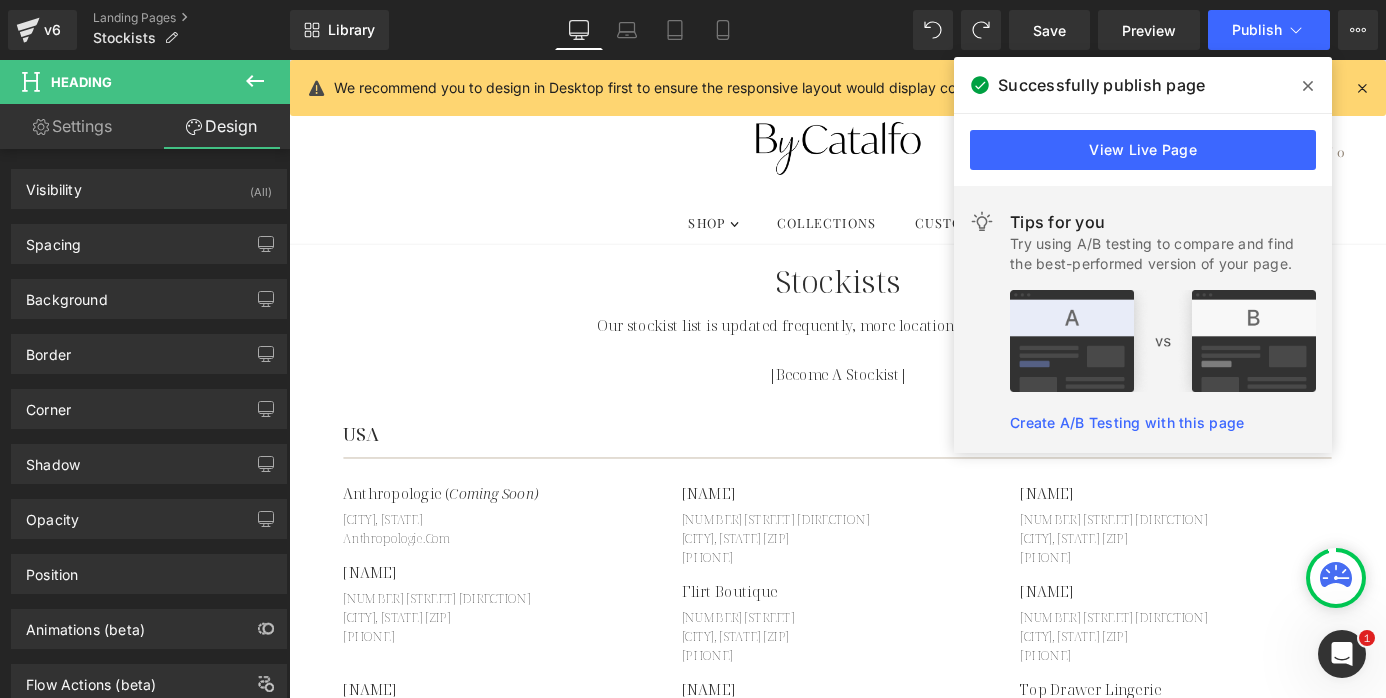 click on ".slideout__trigger-mobile-menu .testament--icon-theme-menu-bars:hover .hover-fill { fill: var(--header-link-color);}
.search__toggle .testament--icon-theme-search:hover .hover-fill { fill: var(--header-link-color);}
.cart-links__link-account .testament--icon-theme-user:hover .hover-fill { fill: var(--header-link-color);}
Cart
.cart-links__link-cart .testament--icon-theme-bag:hover .hover-fill { fill: var(--header-link-color);}
0" at bounding box center (893, 161) 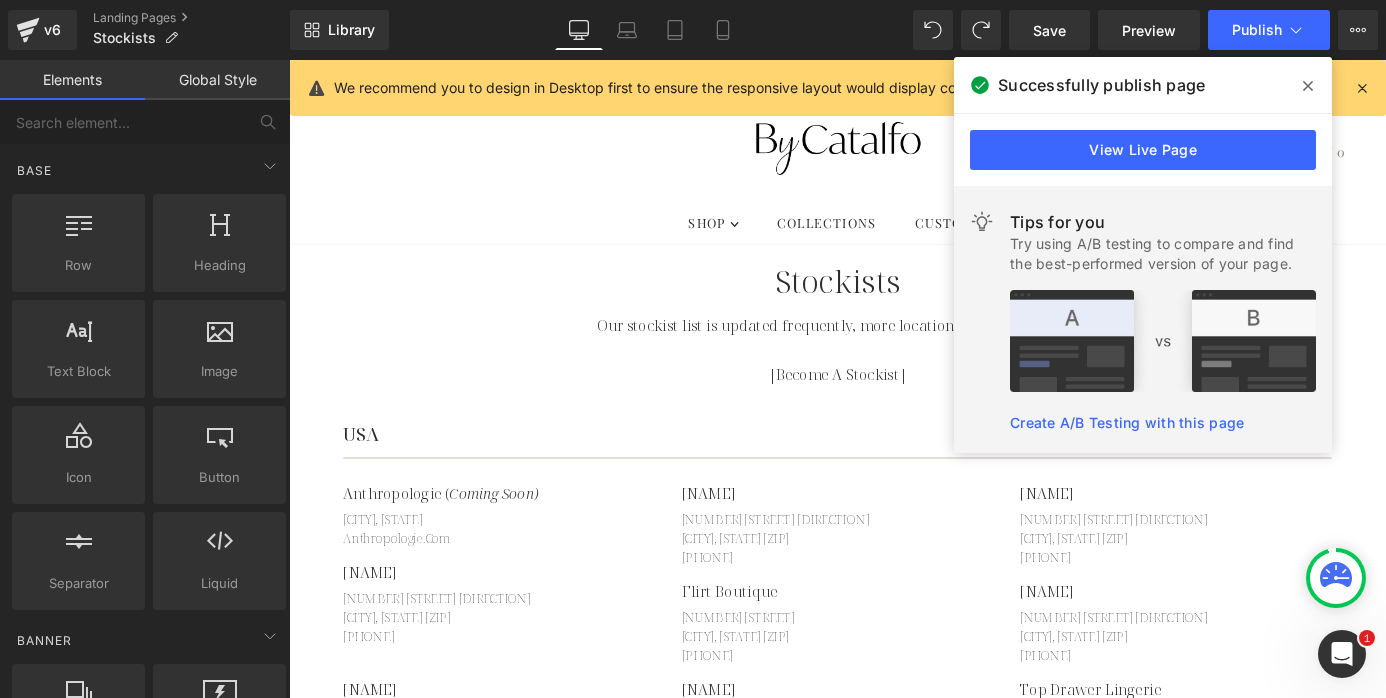 click on "View Live Page" at bounding box center [1143, 150] 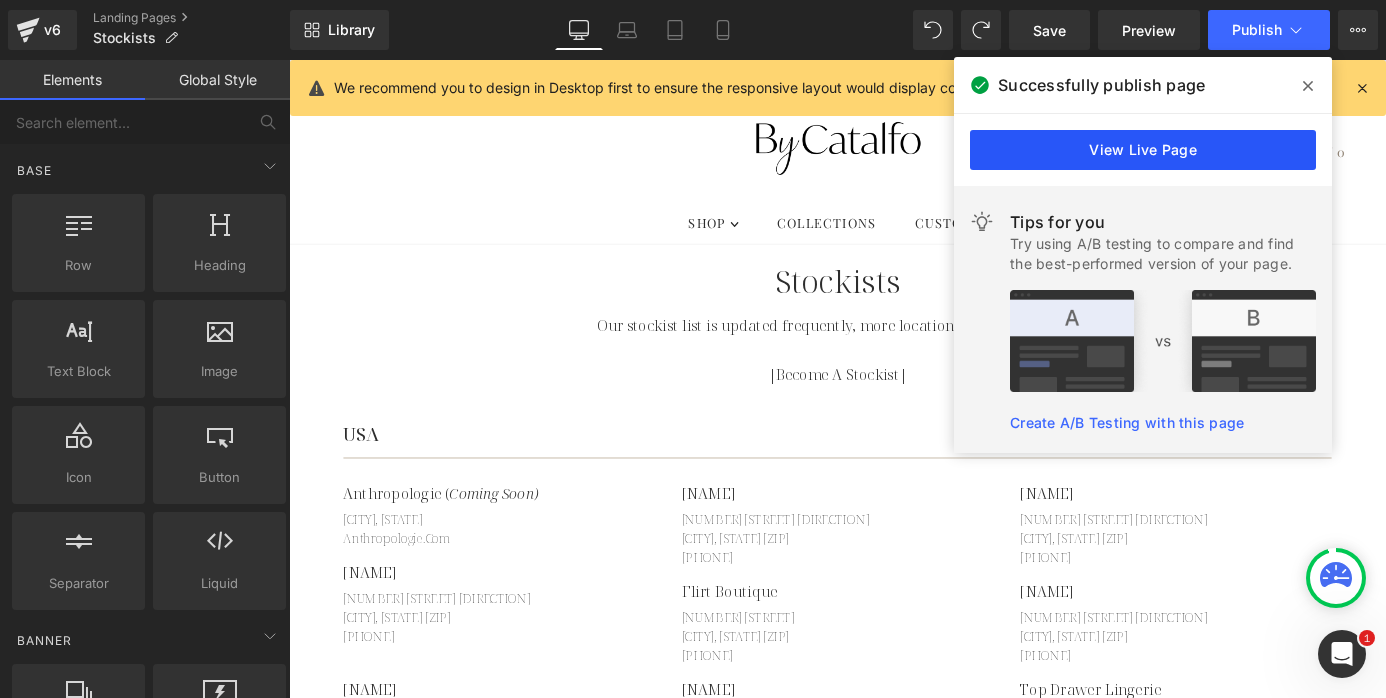 click on "View Live Page" at bounding box center [1143, 150] 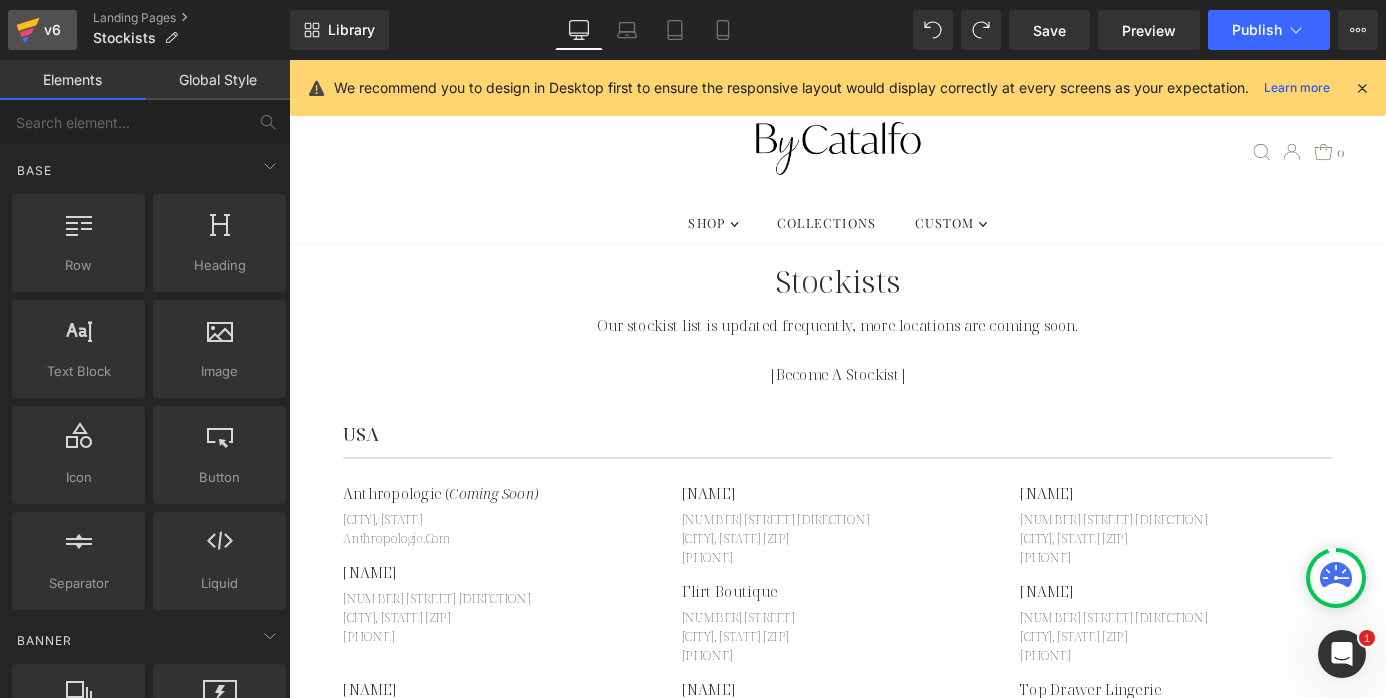 click on "v6" at bounding box center (52, 30) 